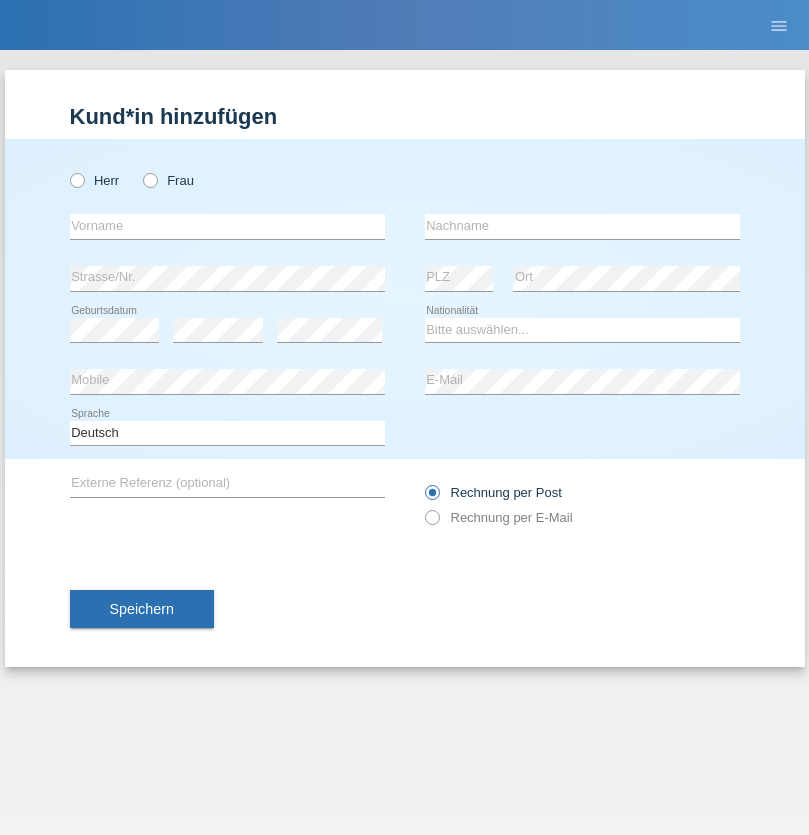 scroll, scrollTop: 0, scrollLeft: 0, axis: both 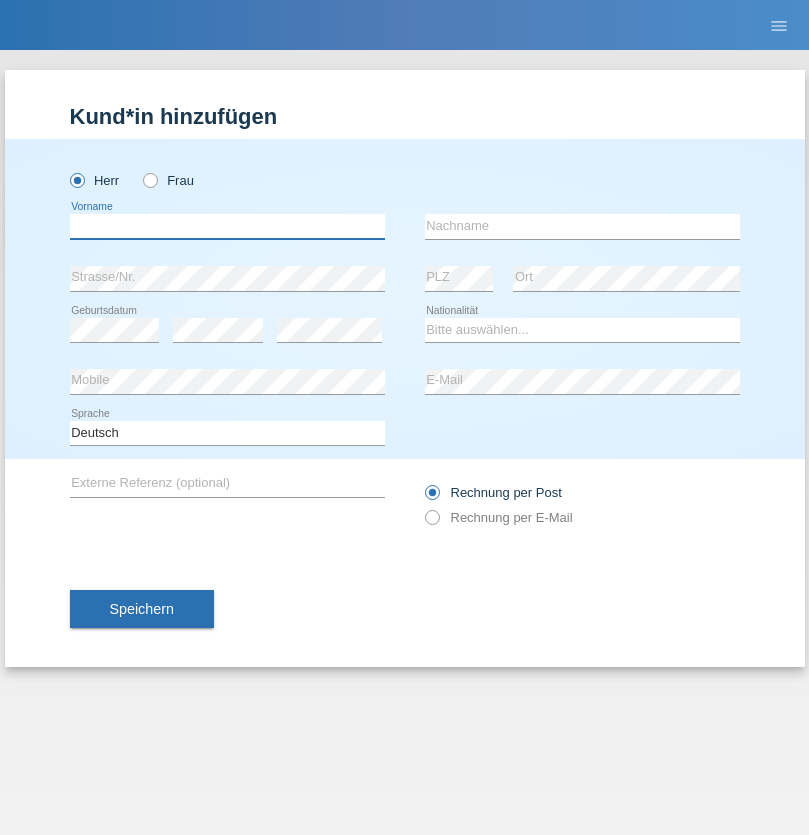 click at bounding box center [227, 226] 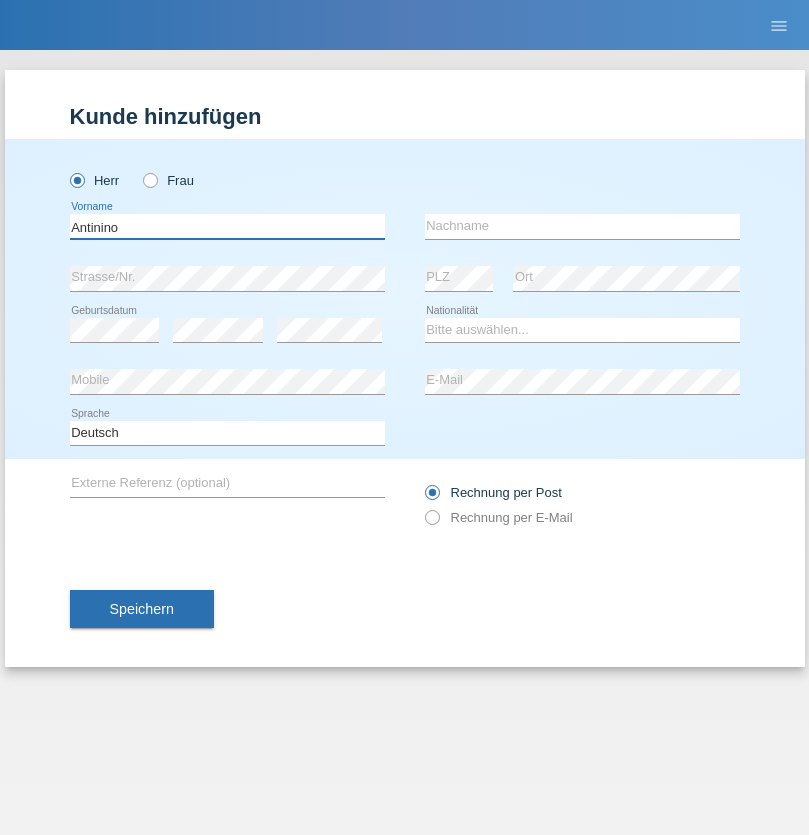 type on "Antinino" 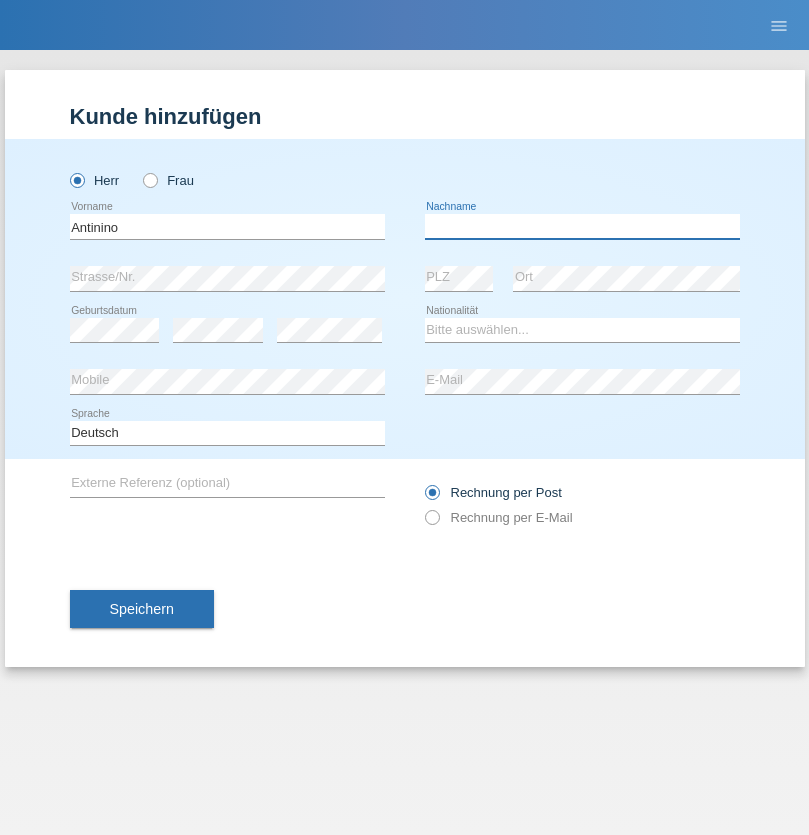 click at bounding box center [582, 226] 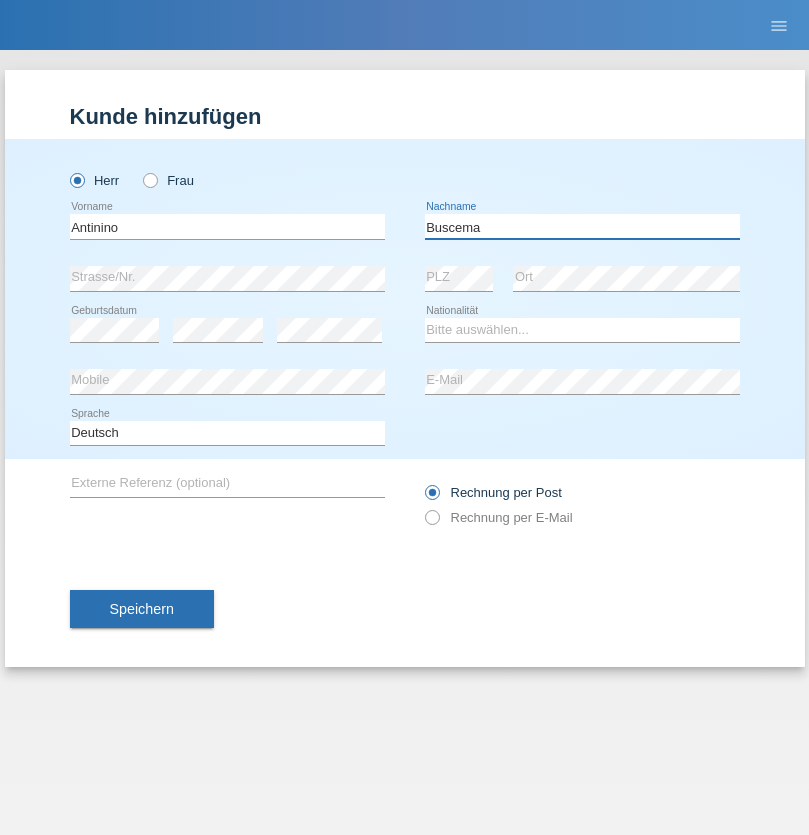 type on "Buscema" 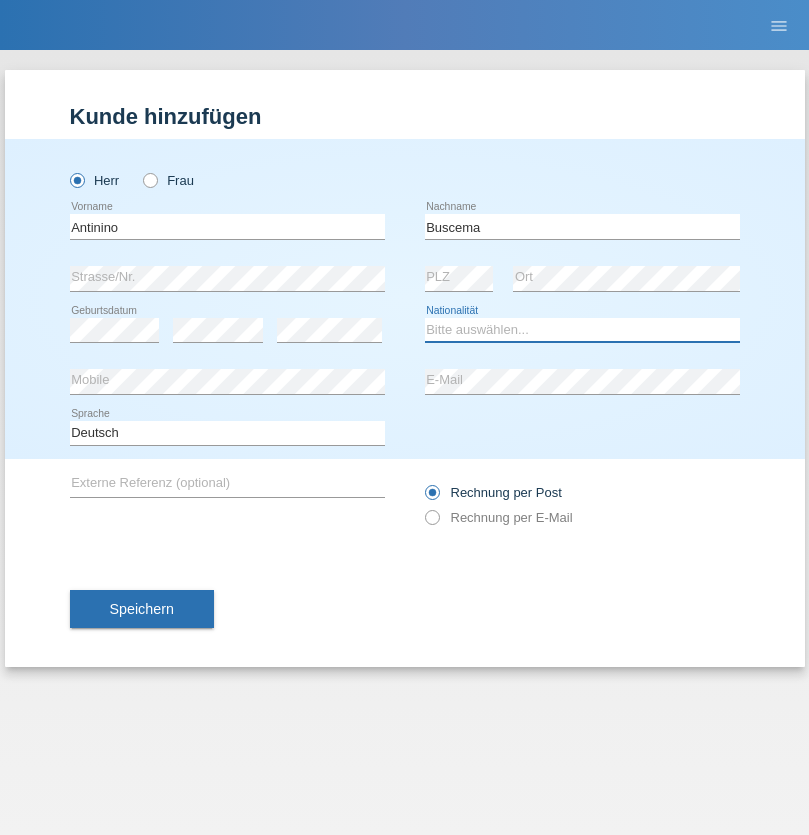 select on "IT" 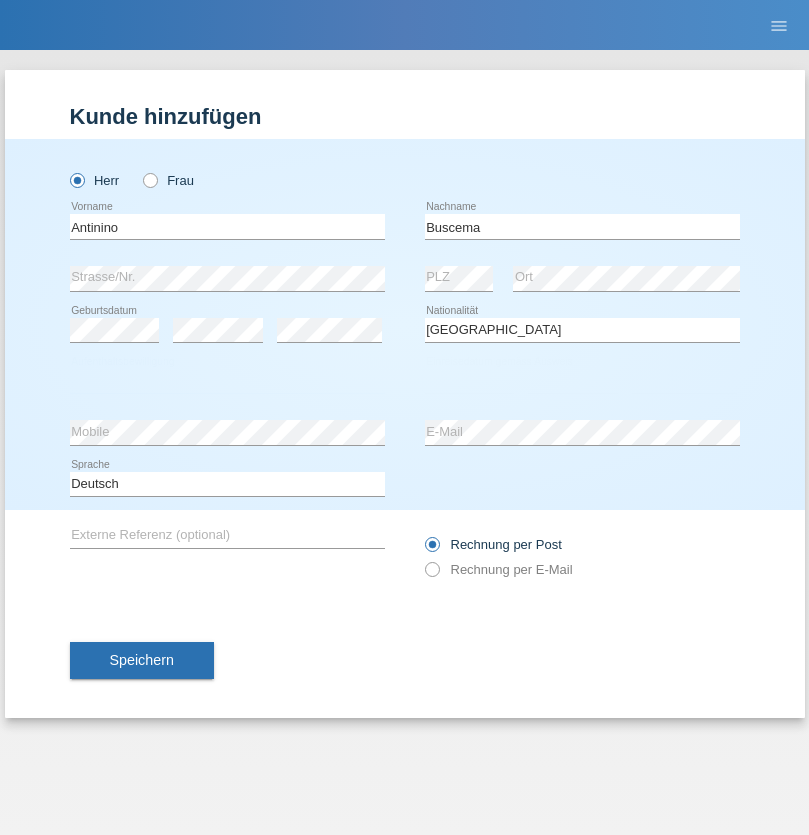 select on "C" 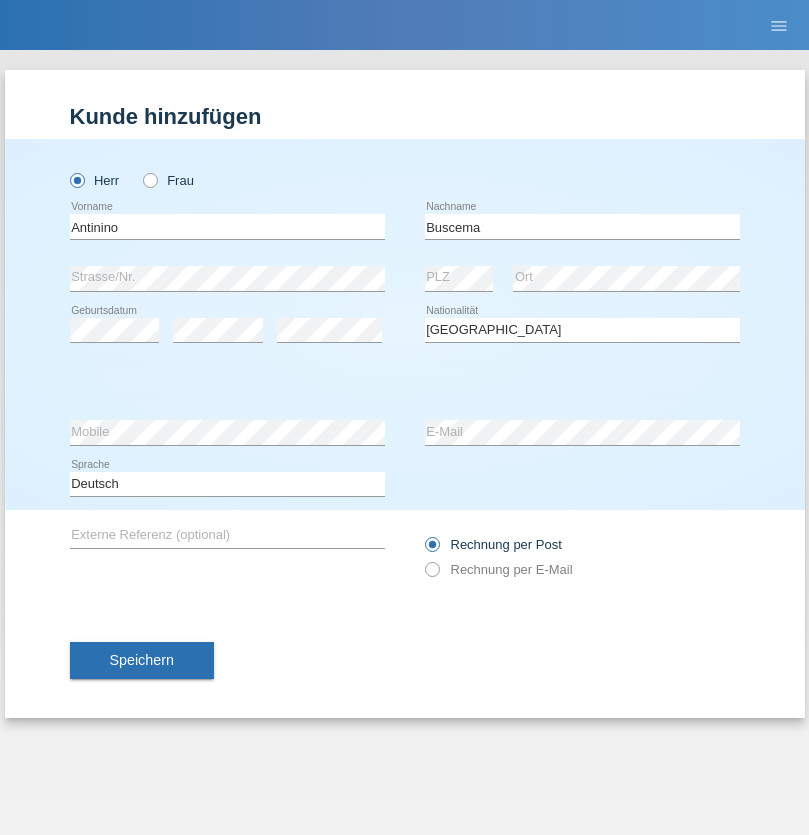 select on "20" 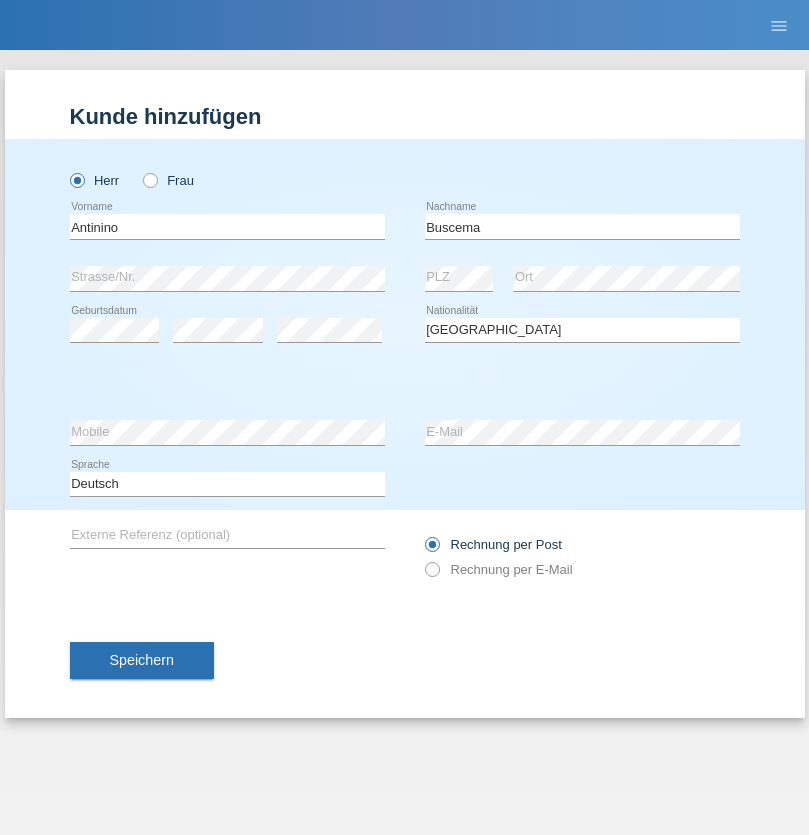 select on "05" 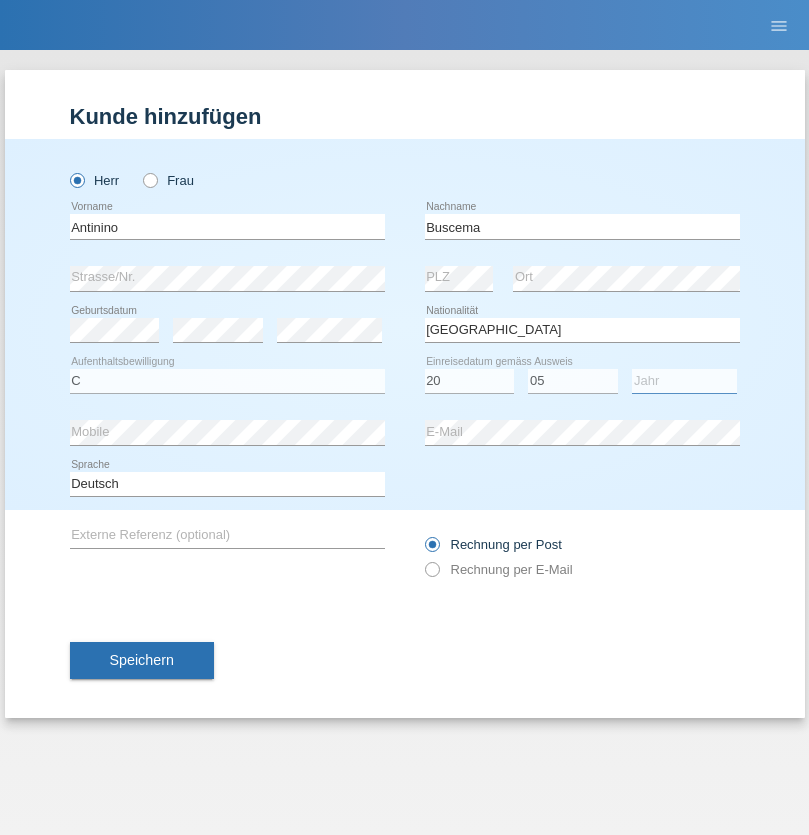select on "2021" 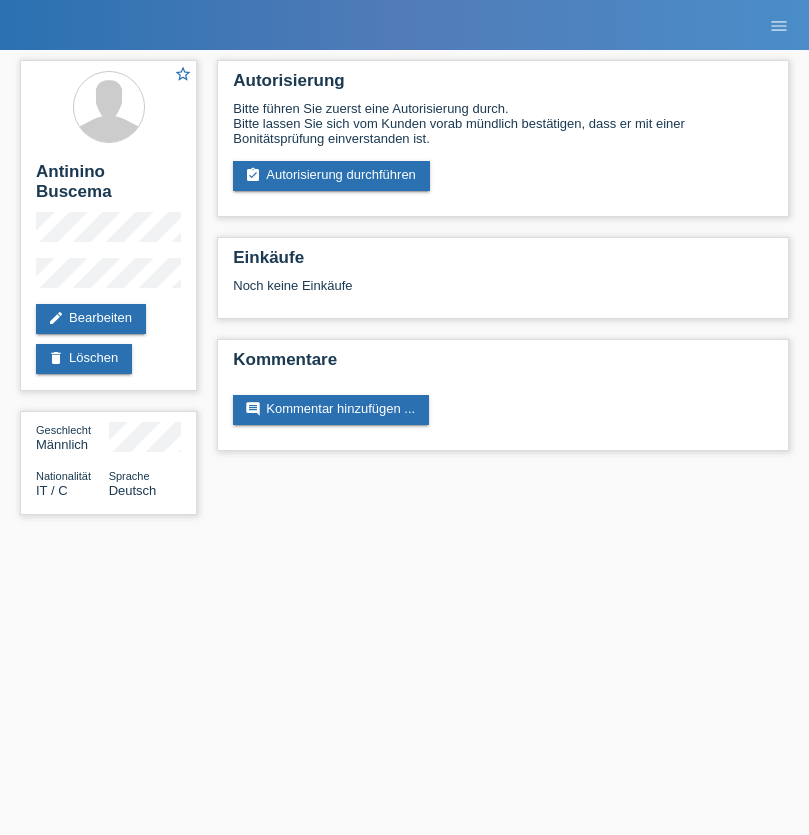 scroll, scrollTop: 0, scrollLeft: 0, axis: both 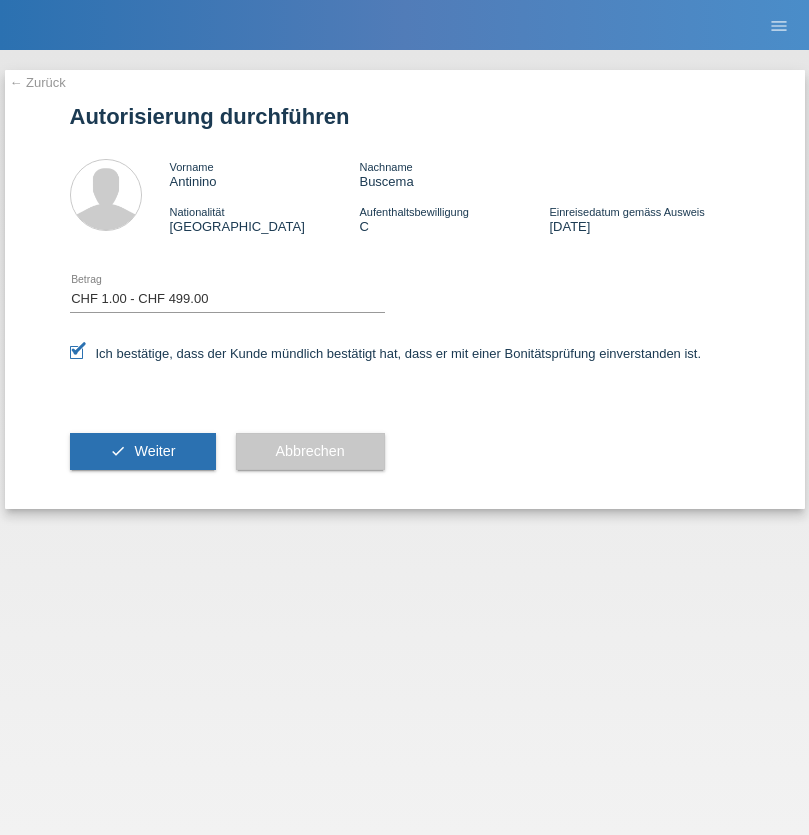 select on "1" 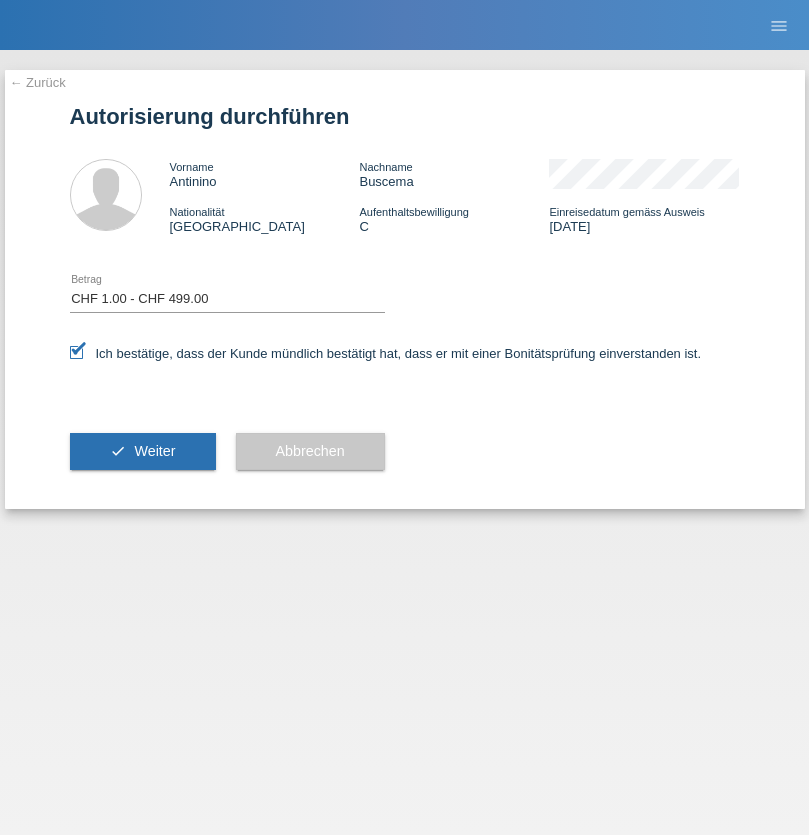 scroll, scrollTop: 0, scrollLeft: 0, axis: both 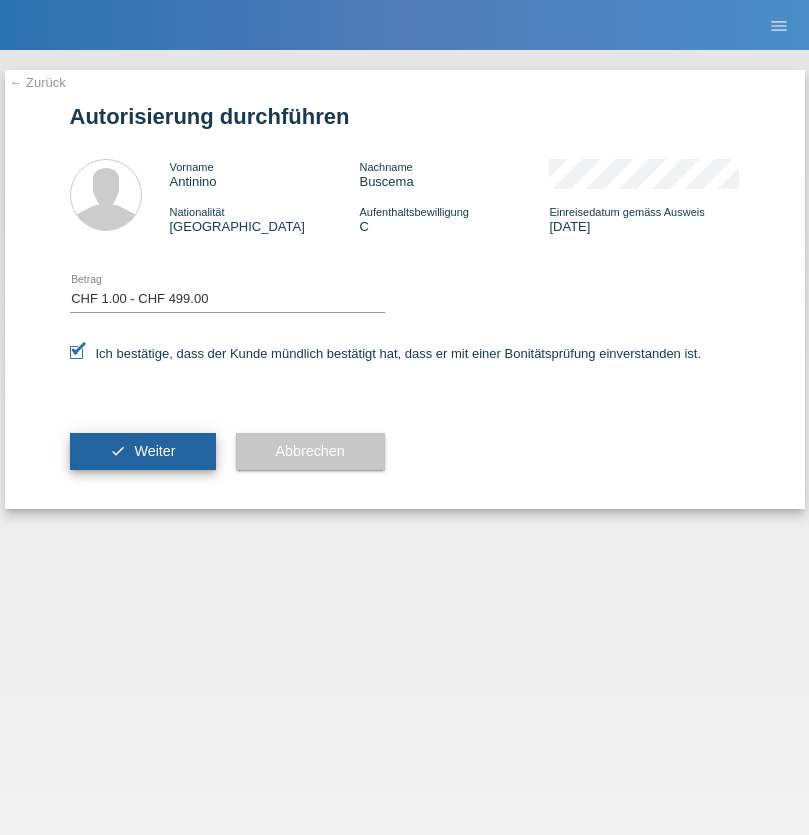 click on "Weiter" at bounding box center [154, 451] 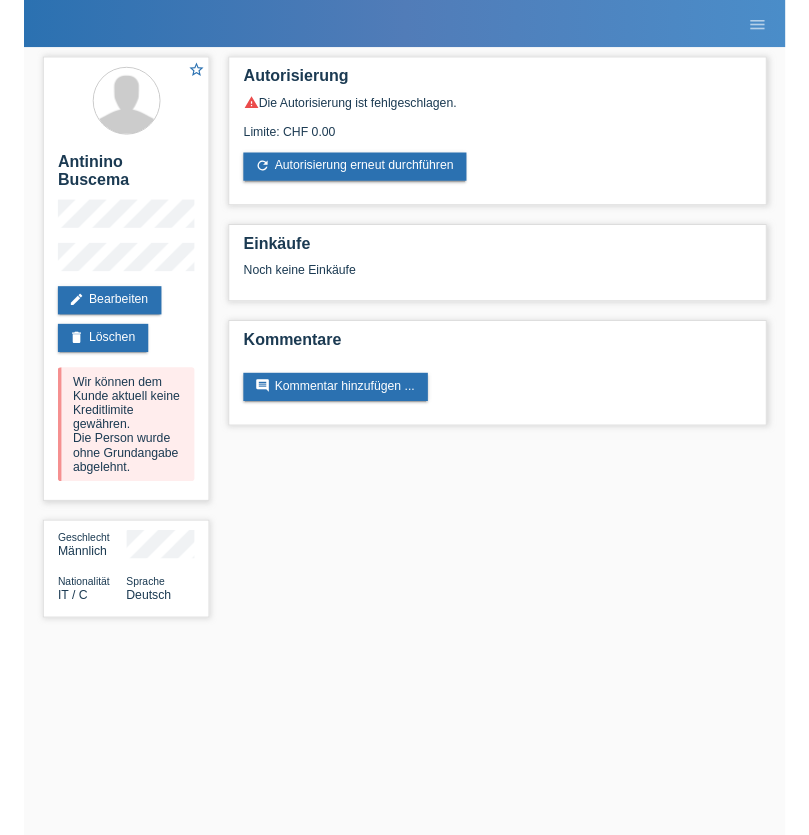 scroll, scrollTop: 0, scrollLeft: 0, axis: both 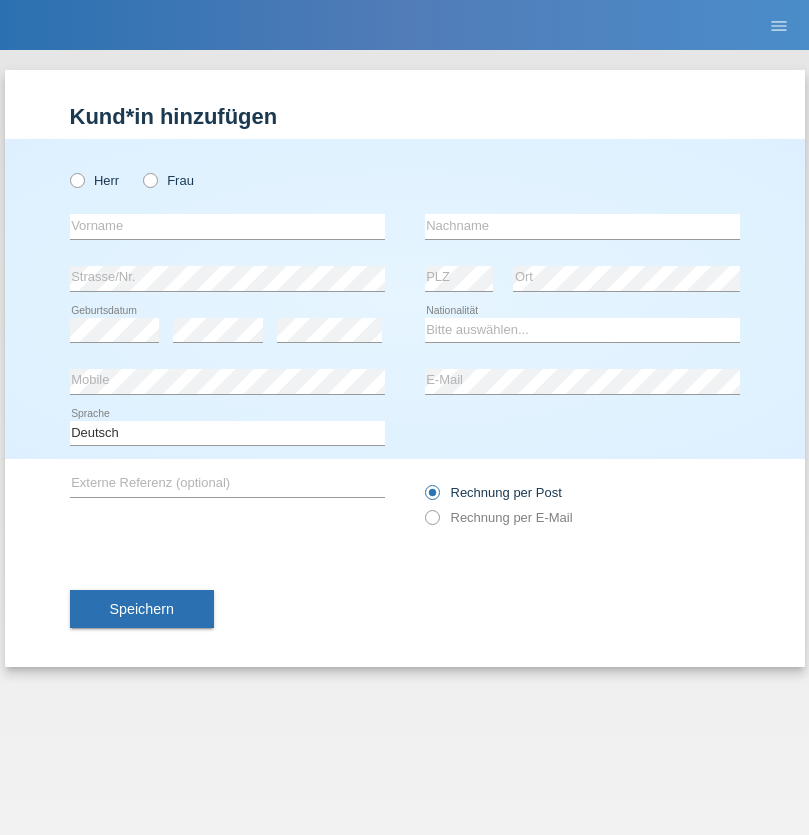 radio on "true" 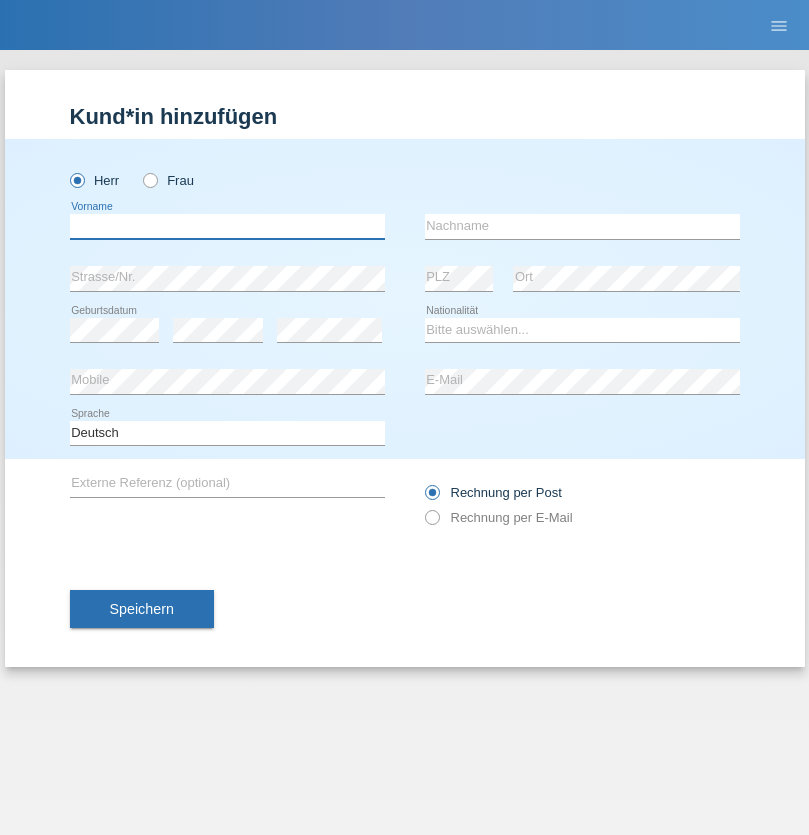 click at bounding box center [227, 226] 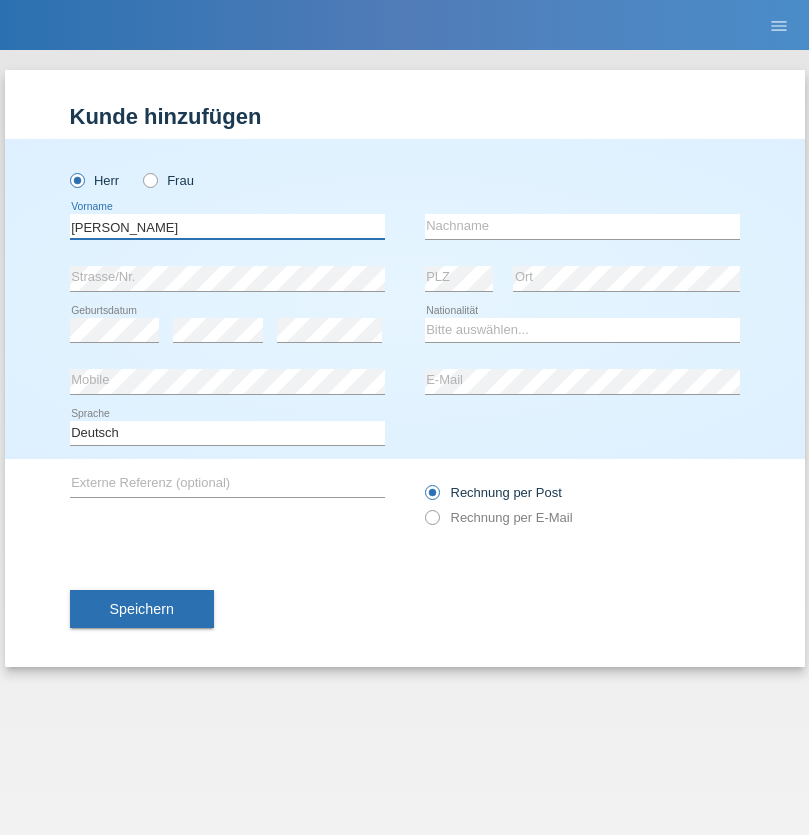 type on "[PERSON_NAME]" 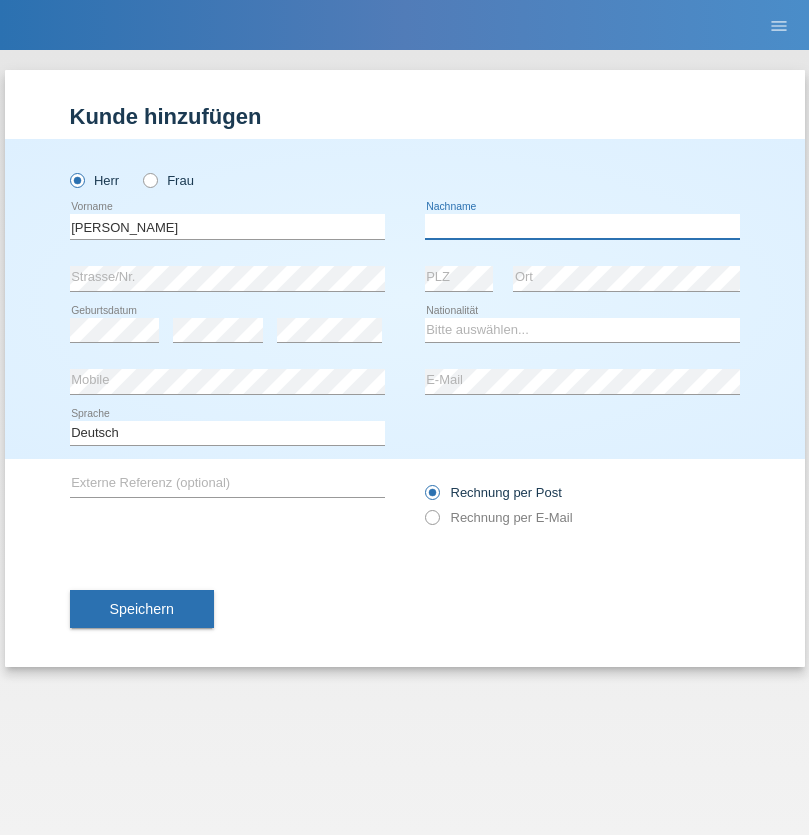 click at bounding box center [582, 226] 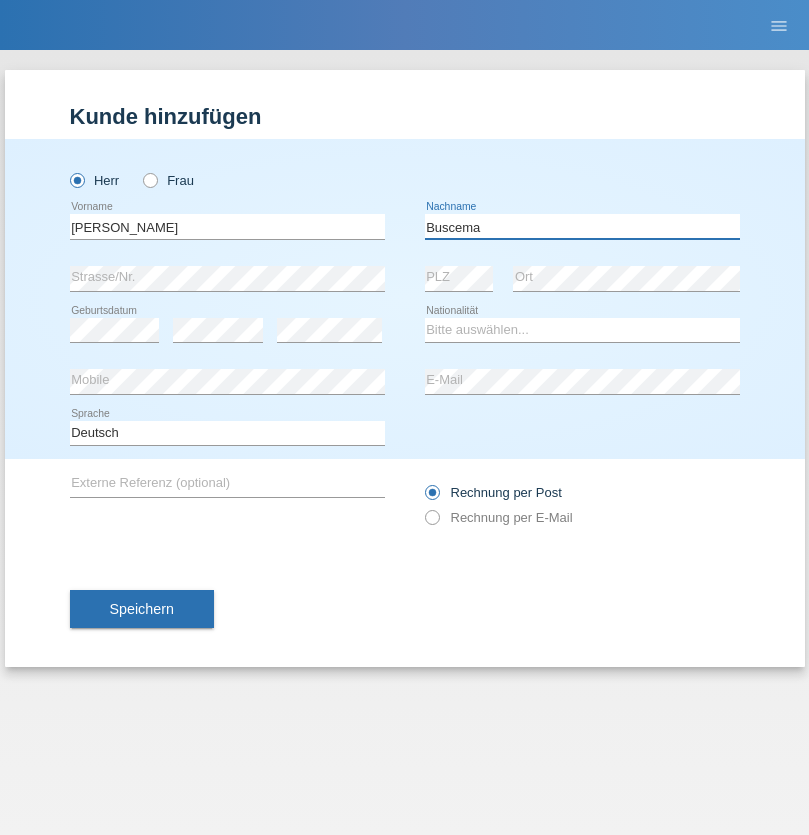 type on "Buscema" 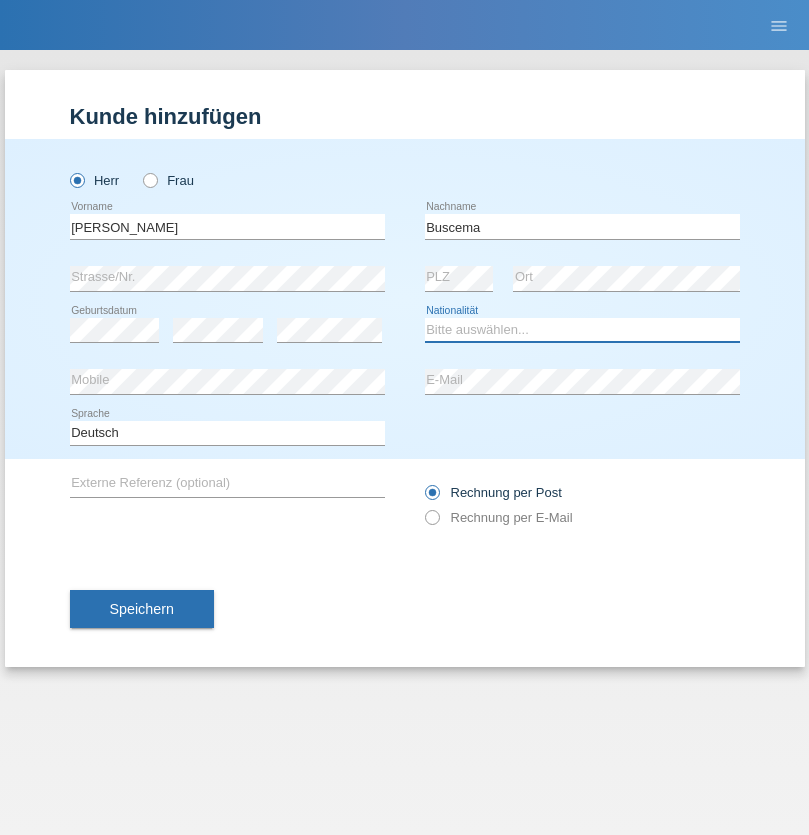 select on "IT" 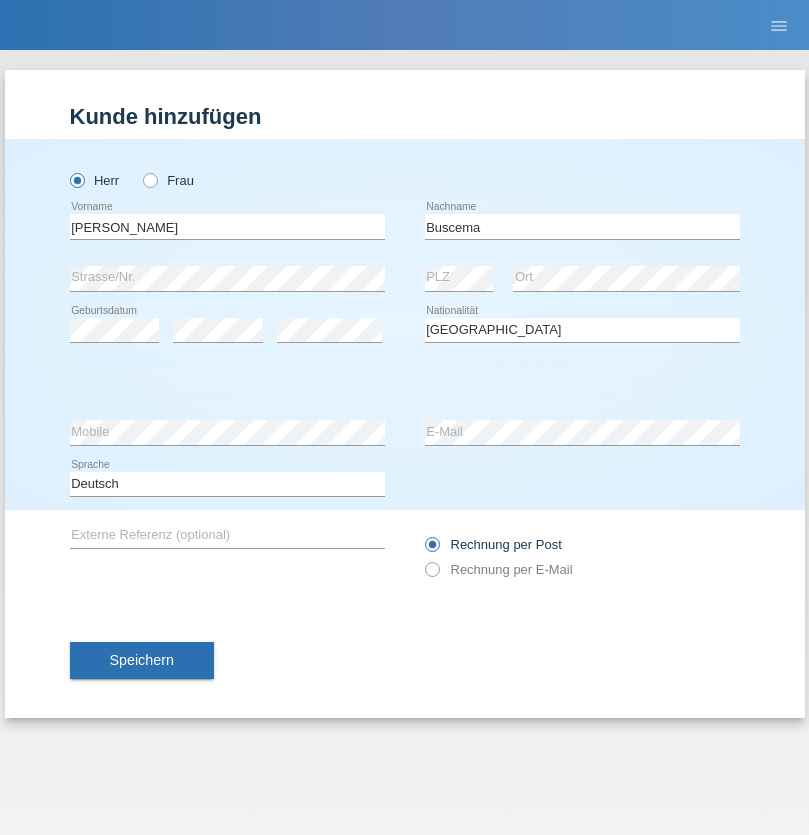 select on "C" 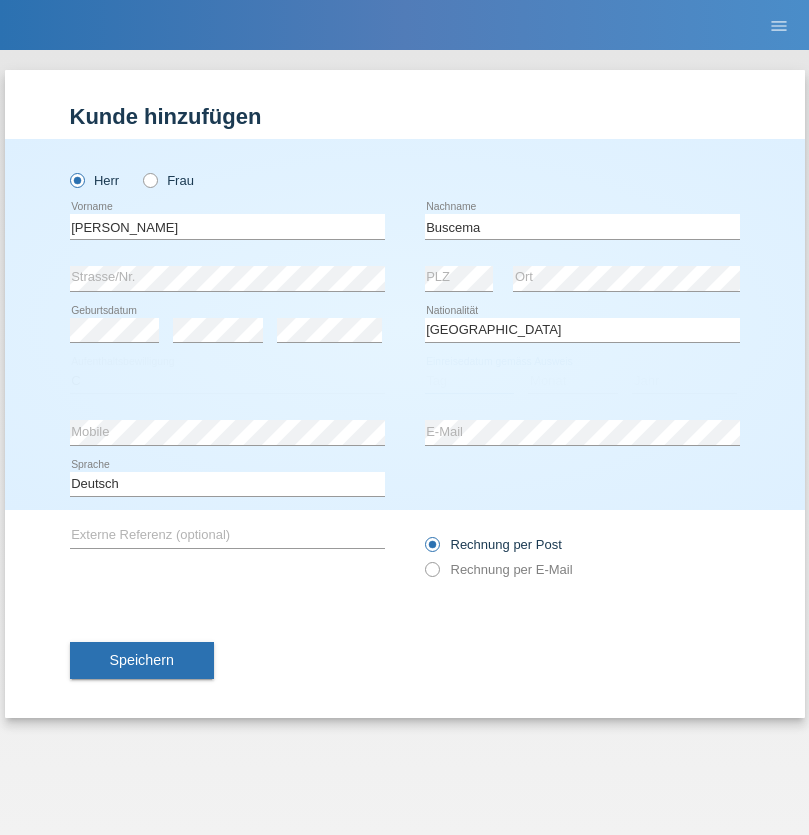 select on "20" 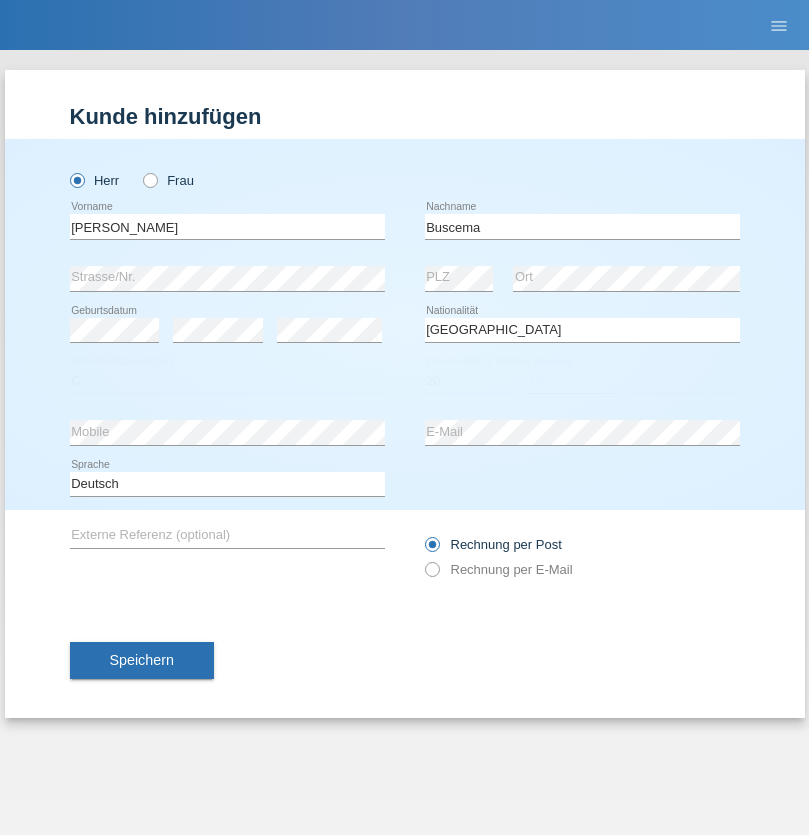 select on "05" 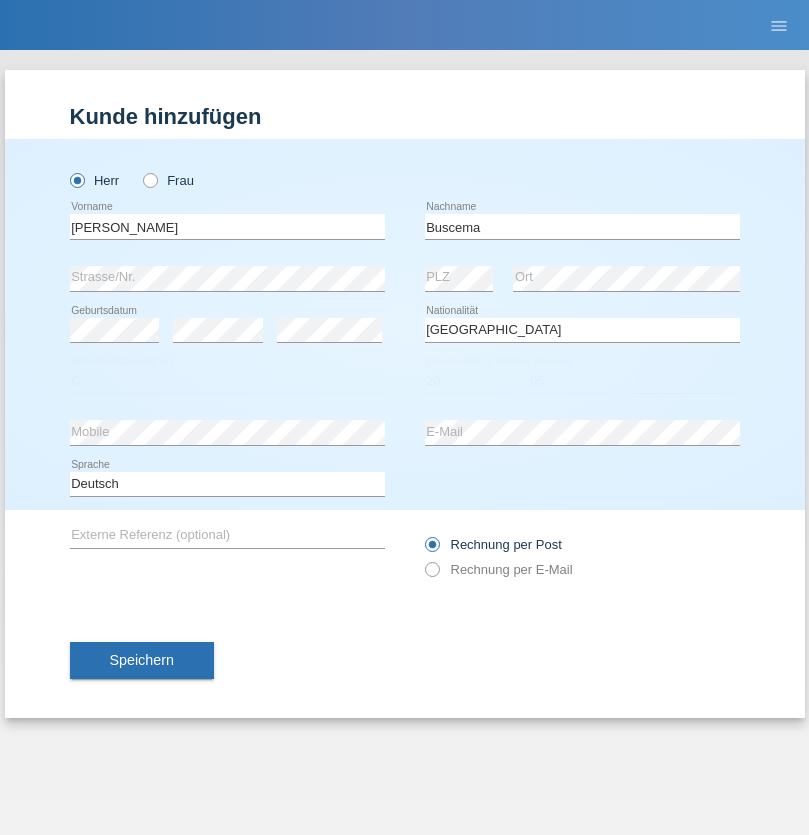 select on "2021" 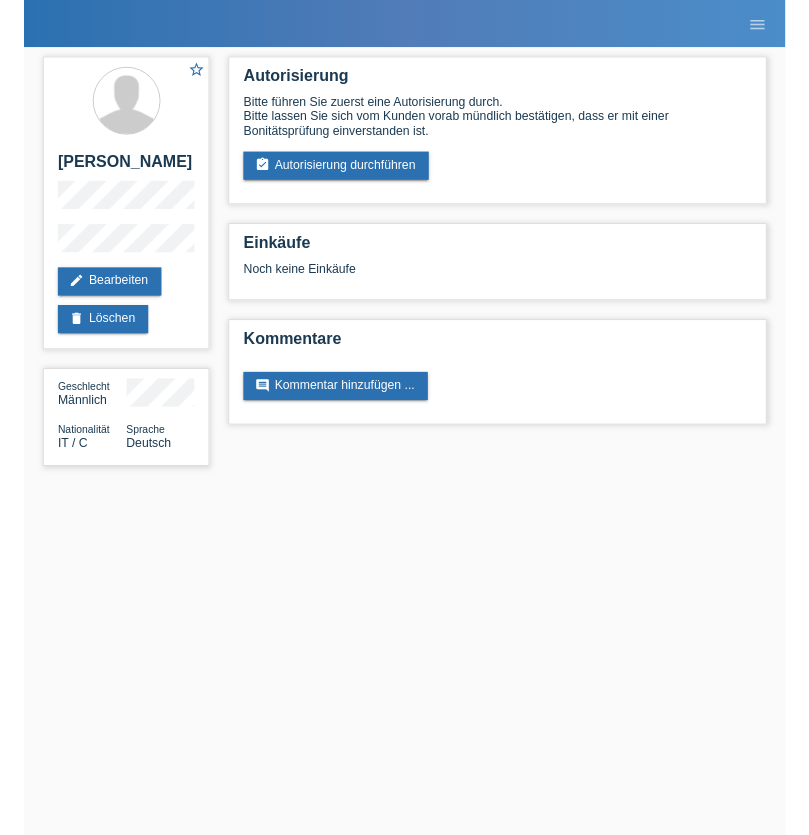scroll, scrollTop: 0, scrollLeft: 0, axis: both 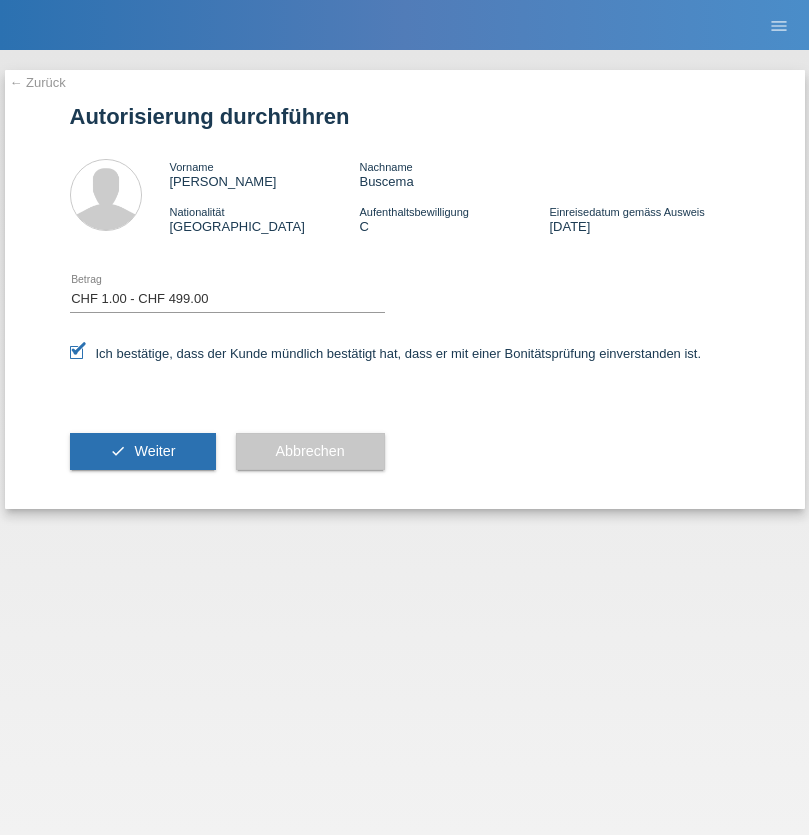 select on "1" 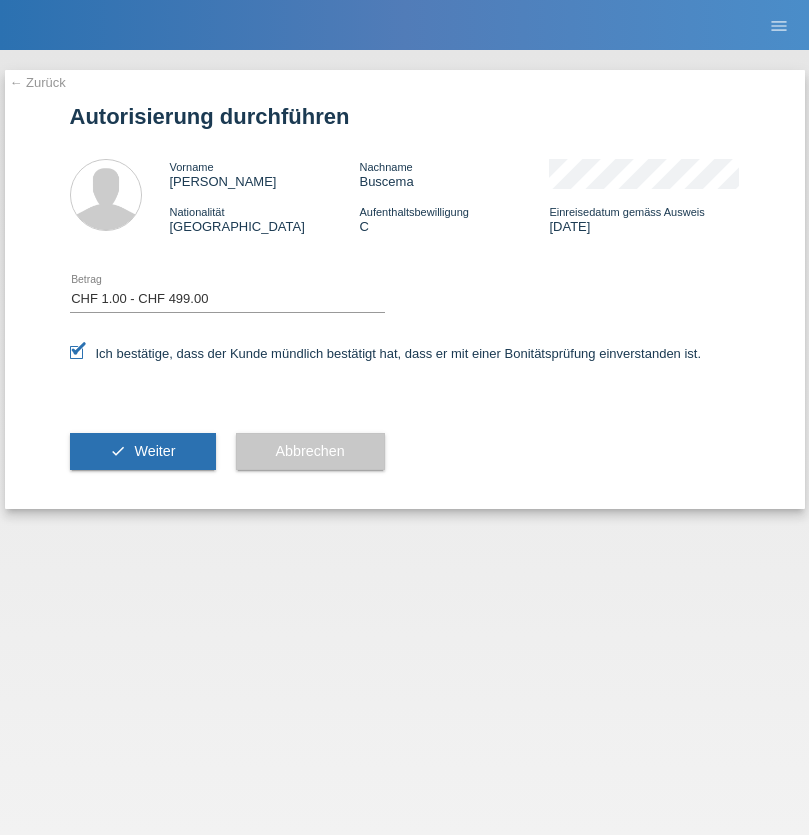 scroll, scrollTop: 0, scrollLeft: 0, axis: both 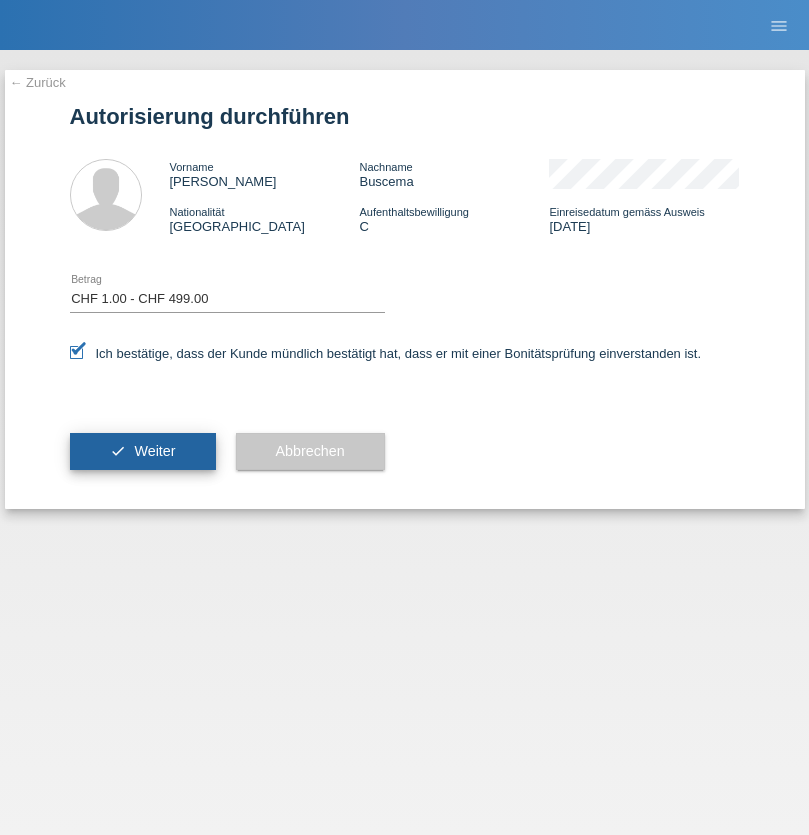 click on "Weiter" at bounding box center (154, 451) 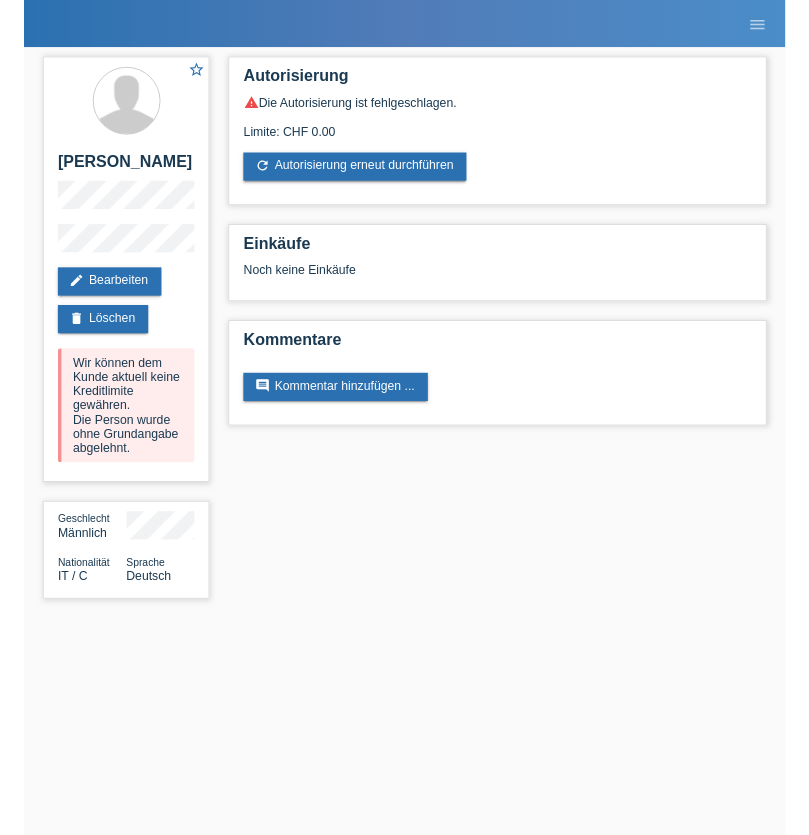 scroll, scrollTop: 0, scrollLeft: 0, axis: both 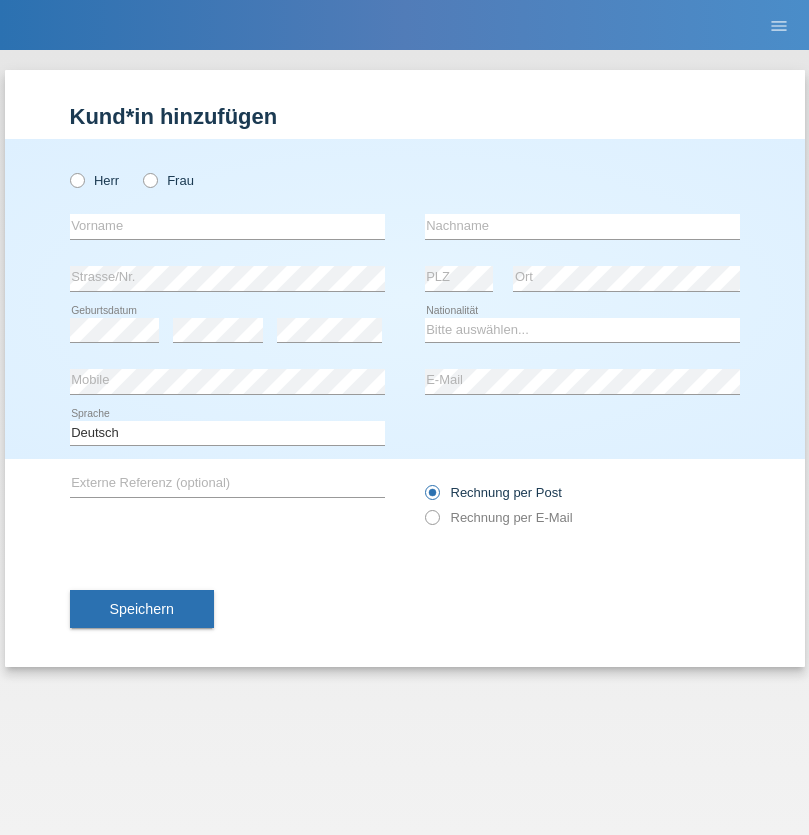 radio on "true" 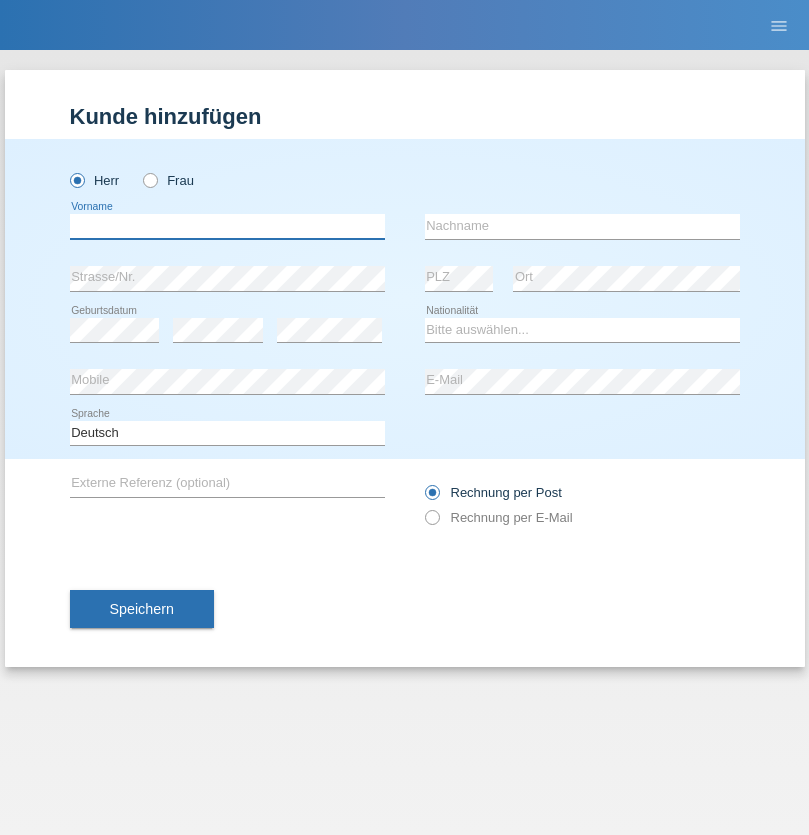 click at bounding box center (227, 226) 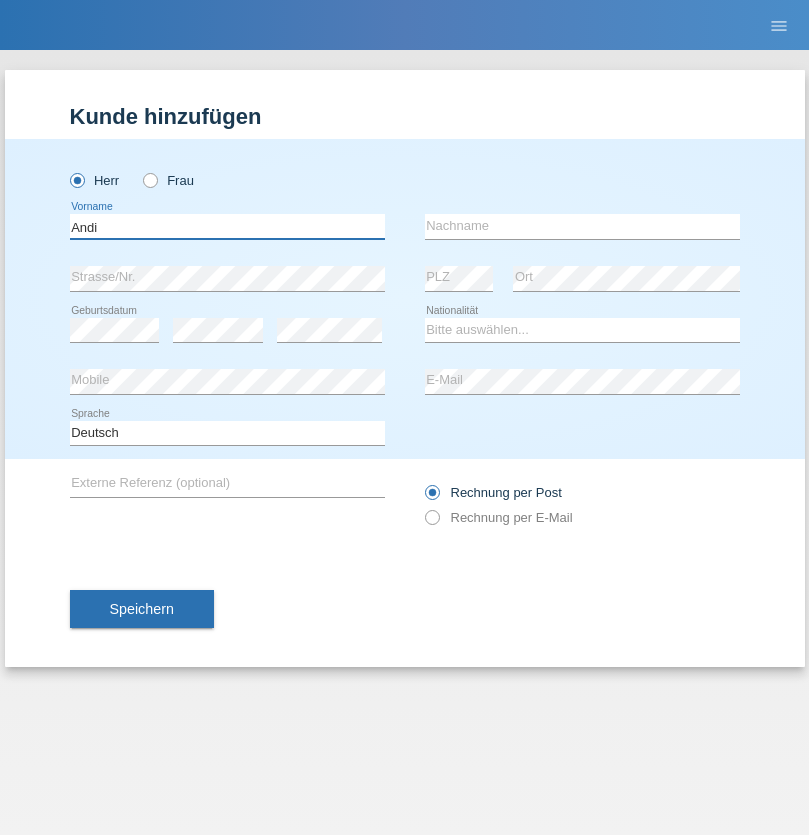 type on "Andi" 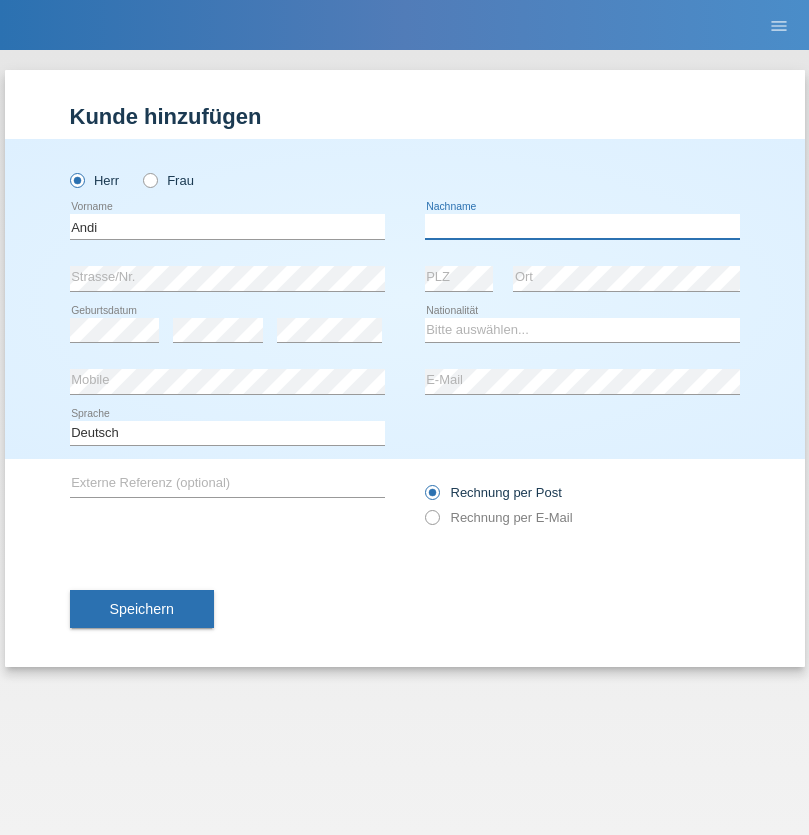click at bounding box center [582, 226] 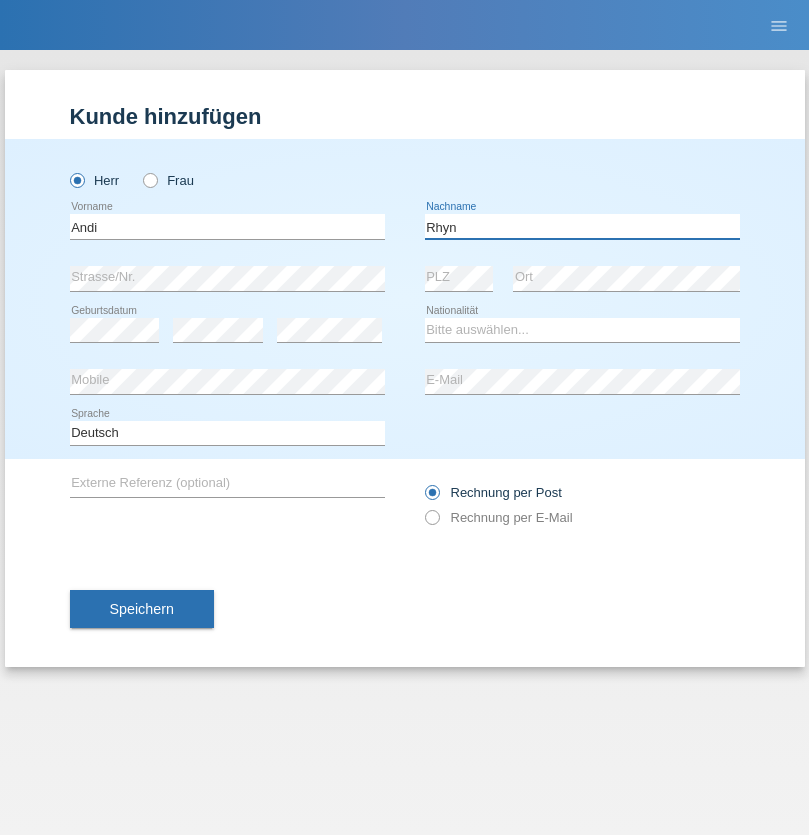 type on "Rhyn" 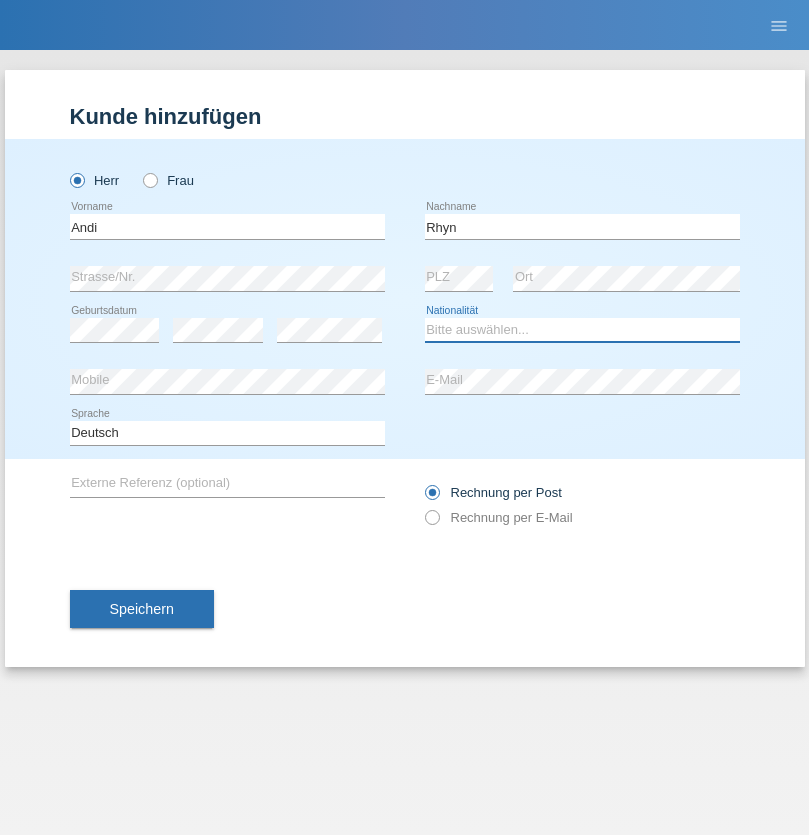 select on "CH" 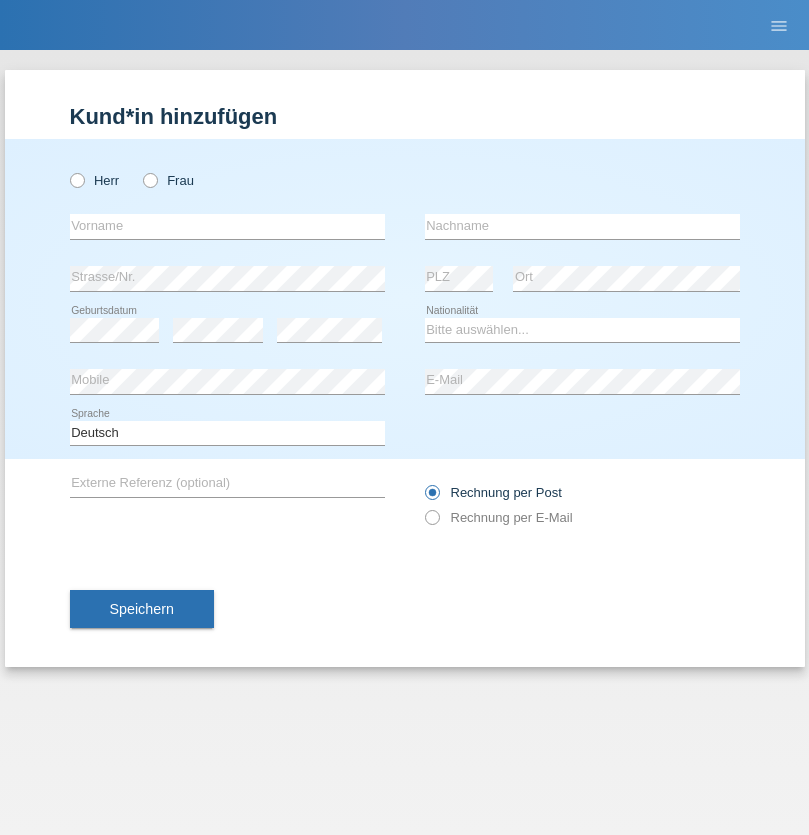 scroll, scrollTop: 0, scrollLeft: 0, axis: both 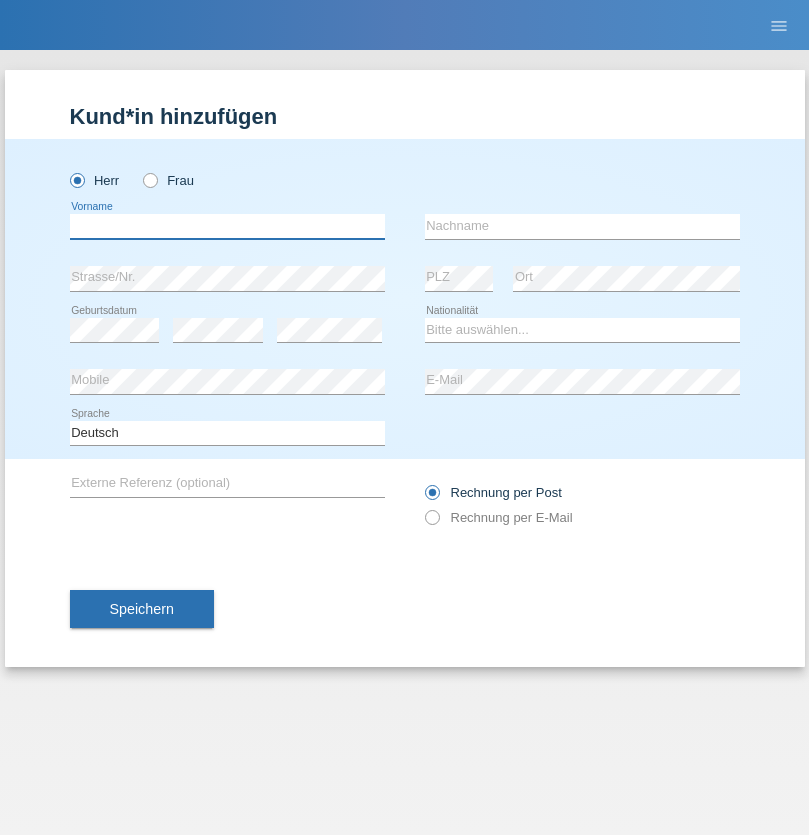 click at bounding box center [227, 226] 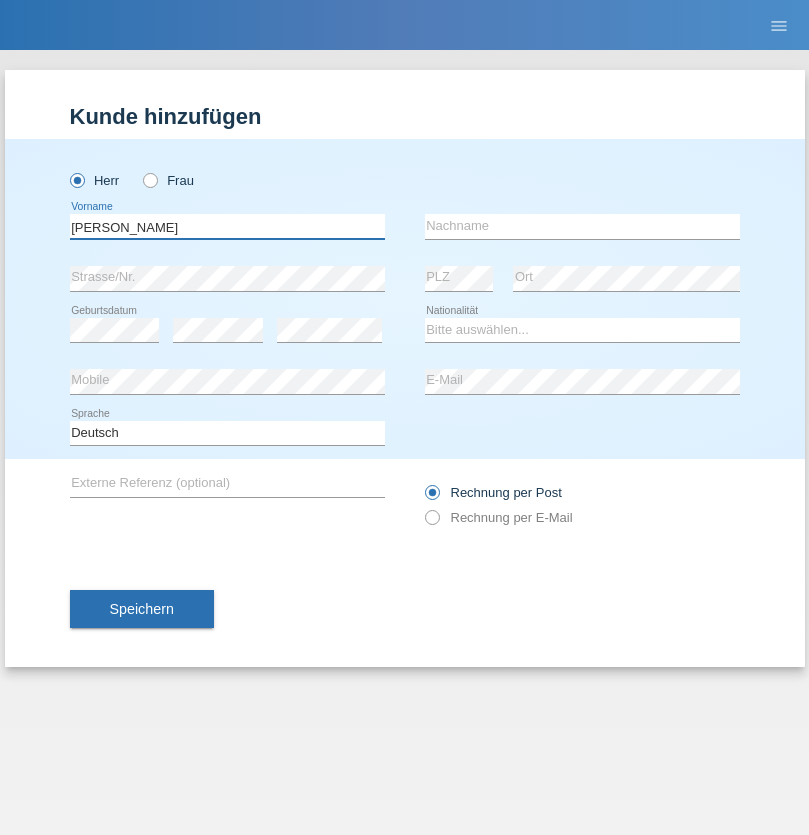 type on "[PERSON_NAME]" 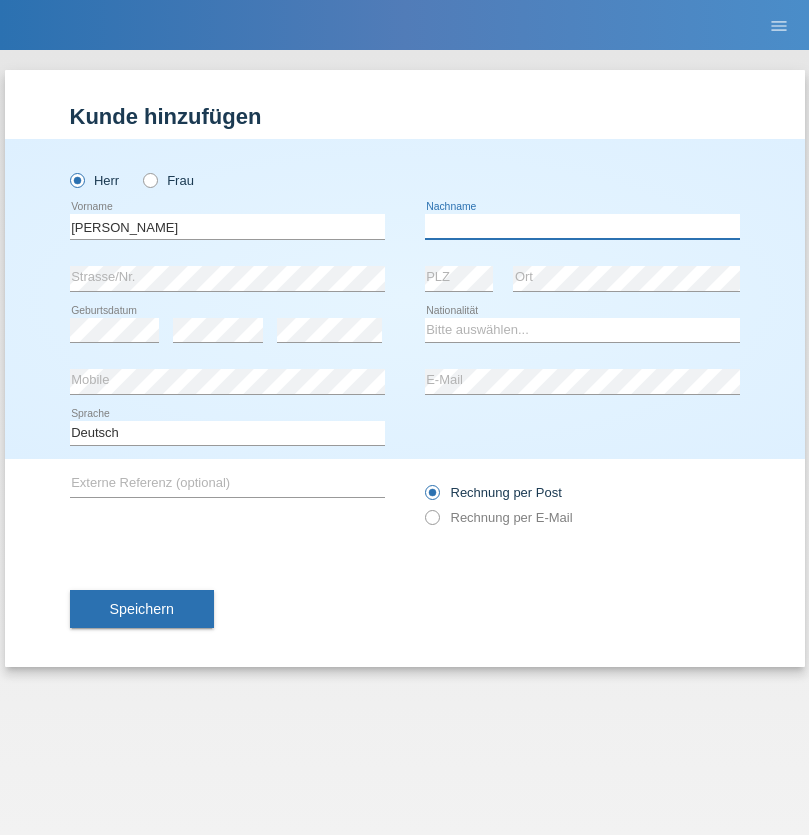 click at bounding box center (582, 226) 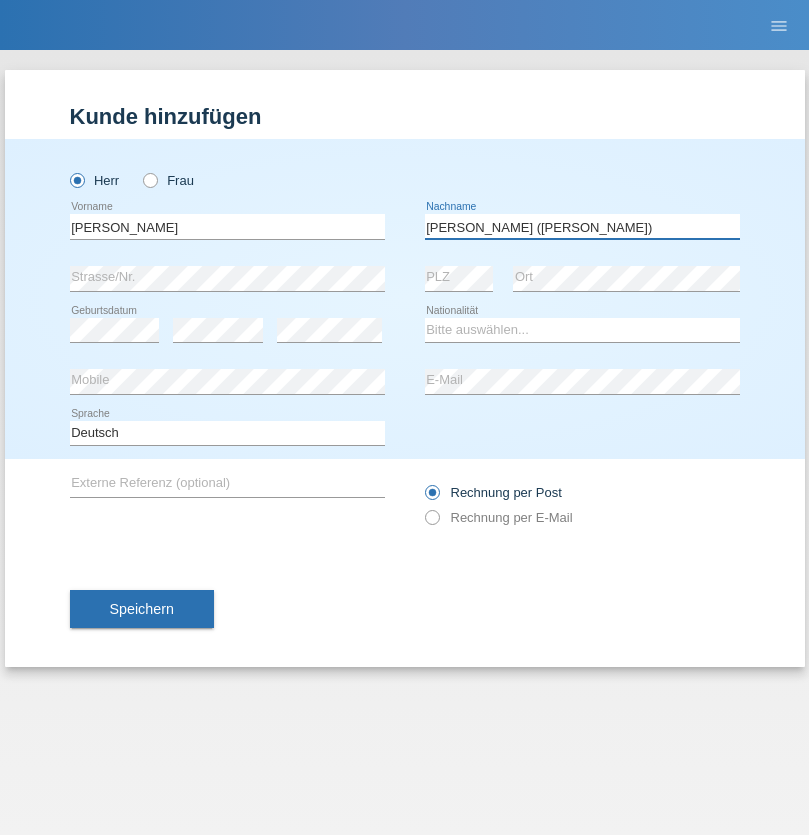 type on "A. Cassiano (Miriã)" 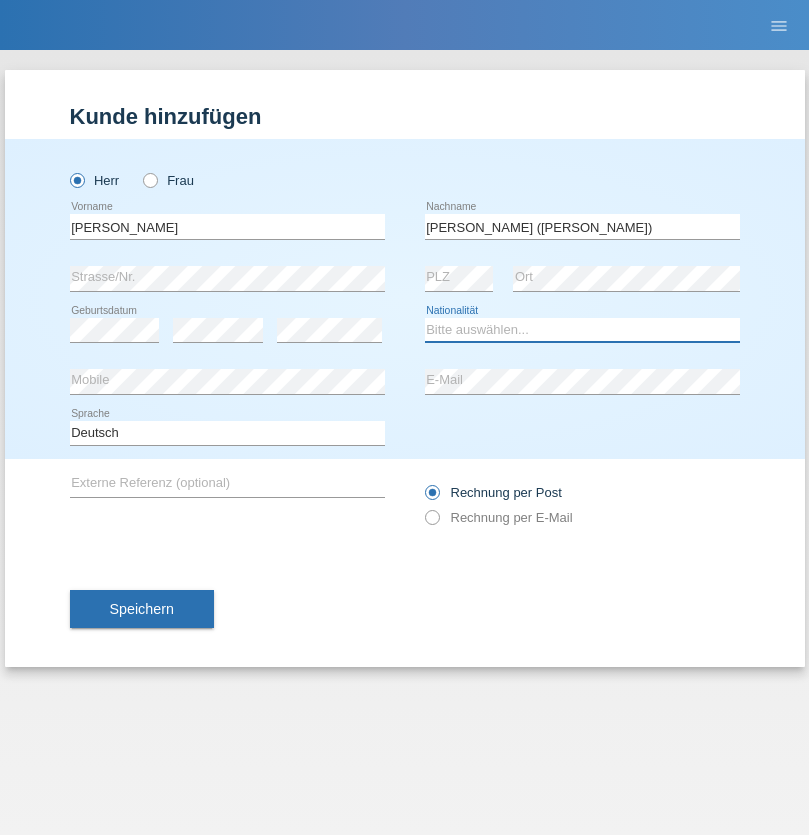 select on "BR" 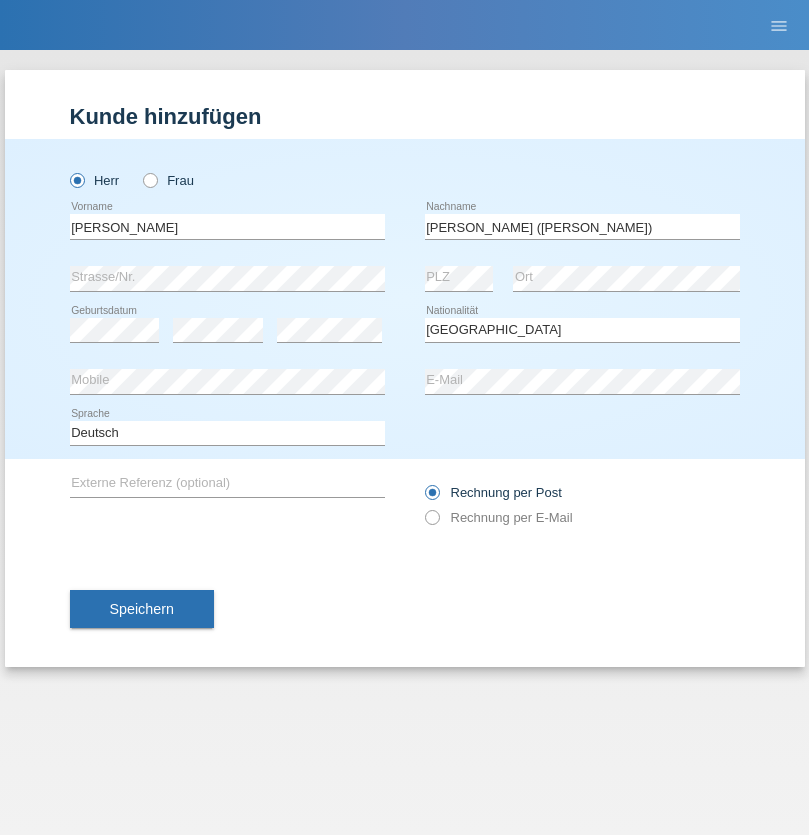 select on "C" 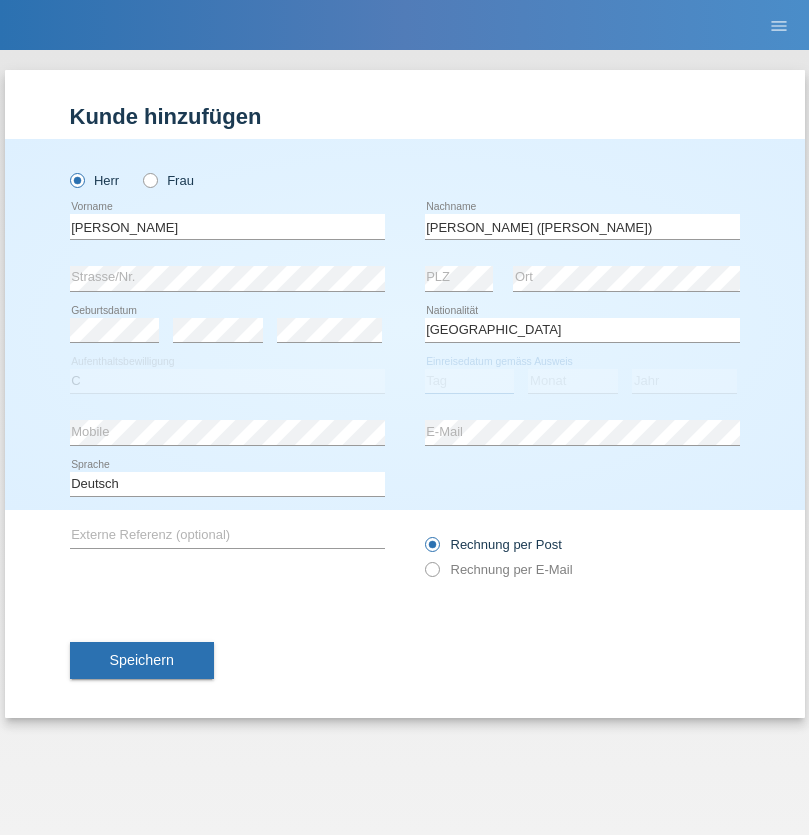 select on "26" 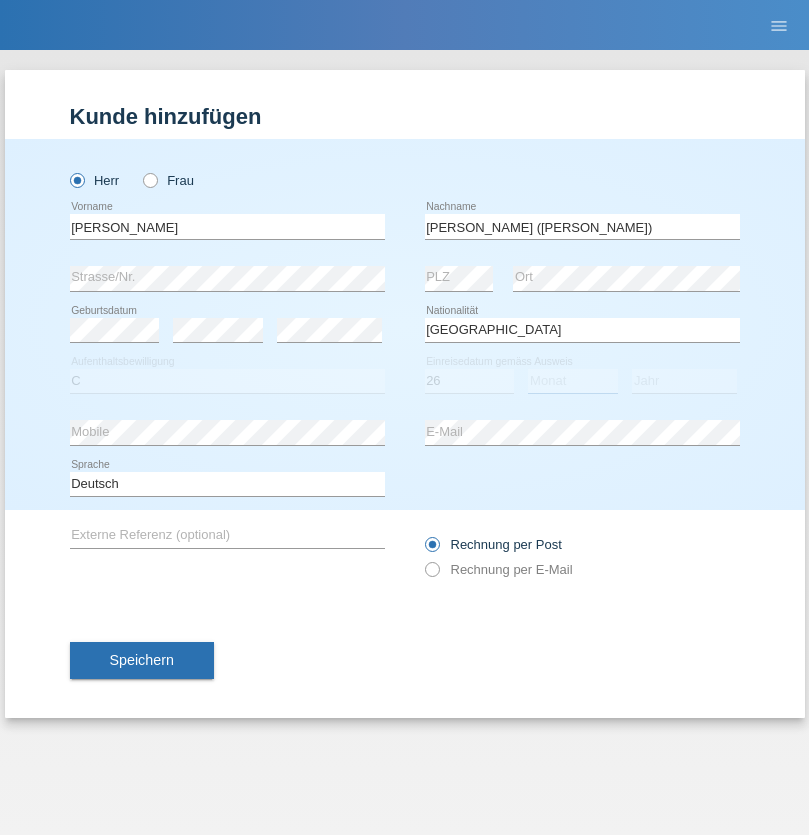 select on "01" 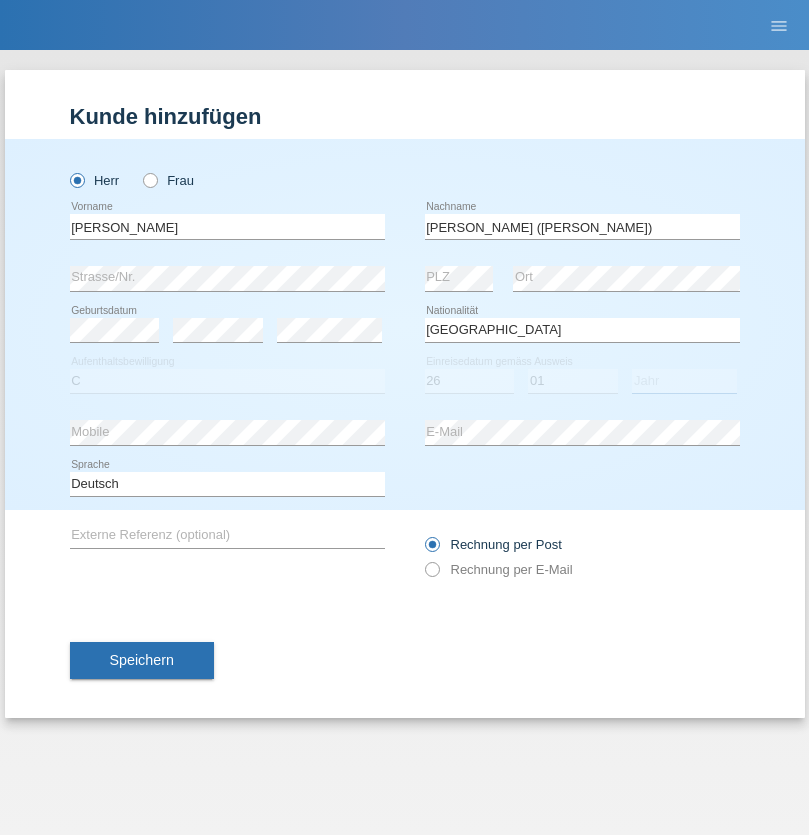 select on "2021" 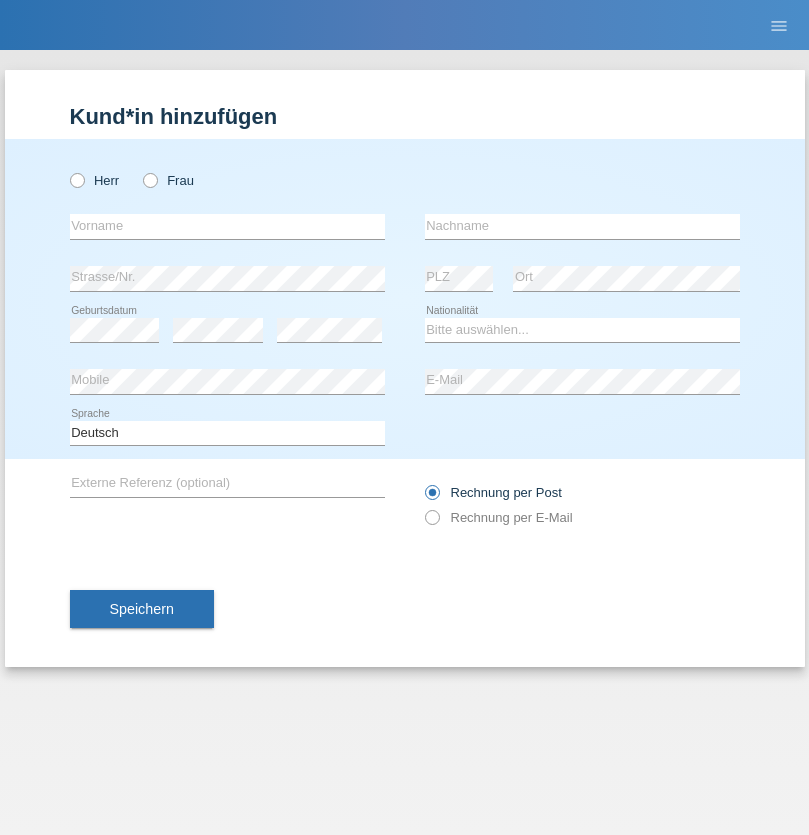 scroll, scrollTop: 0, scrollLeft: 0, axis: both 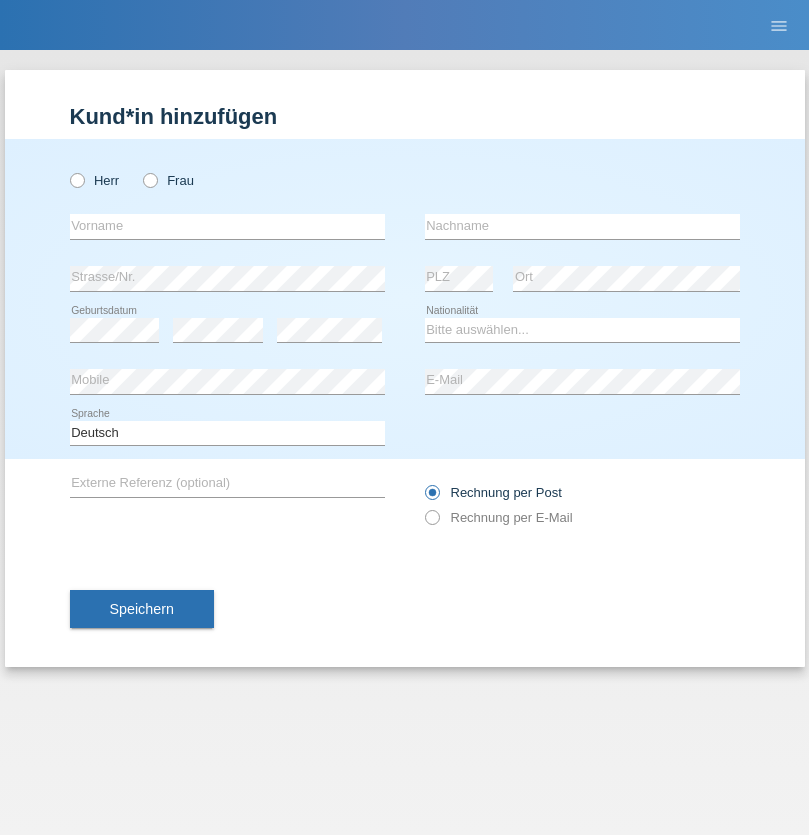radio on "true" 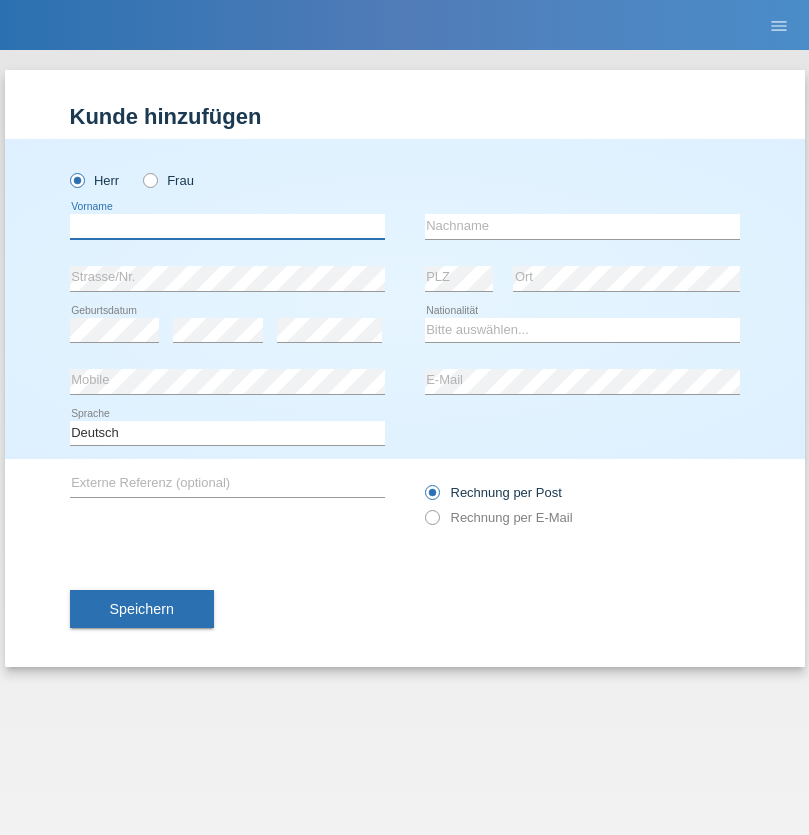click at bounding box center (227, 226) 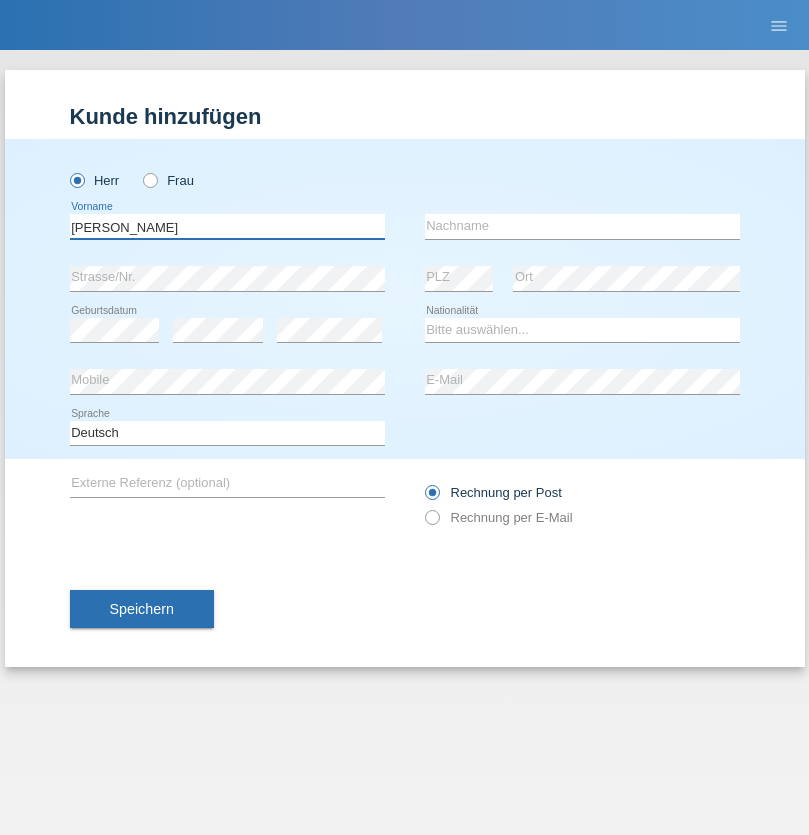 type on "Alex" 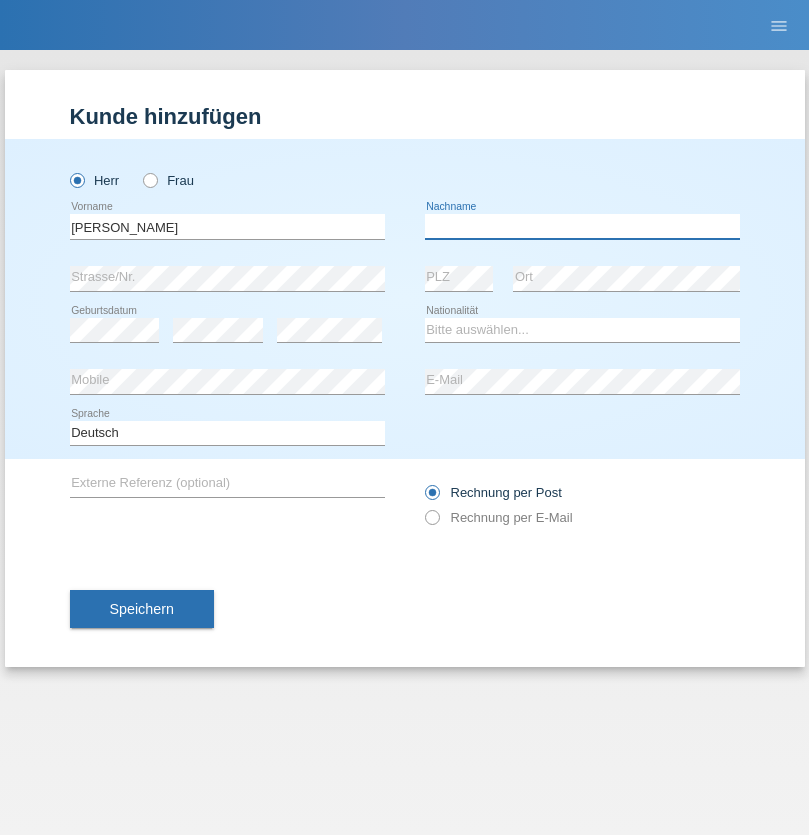 click at bounding box center [582, 226] 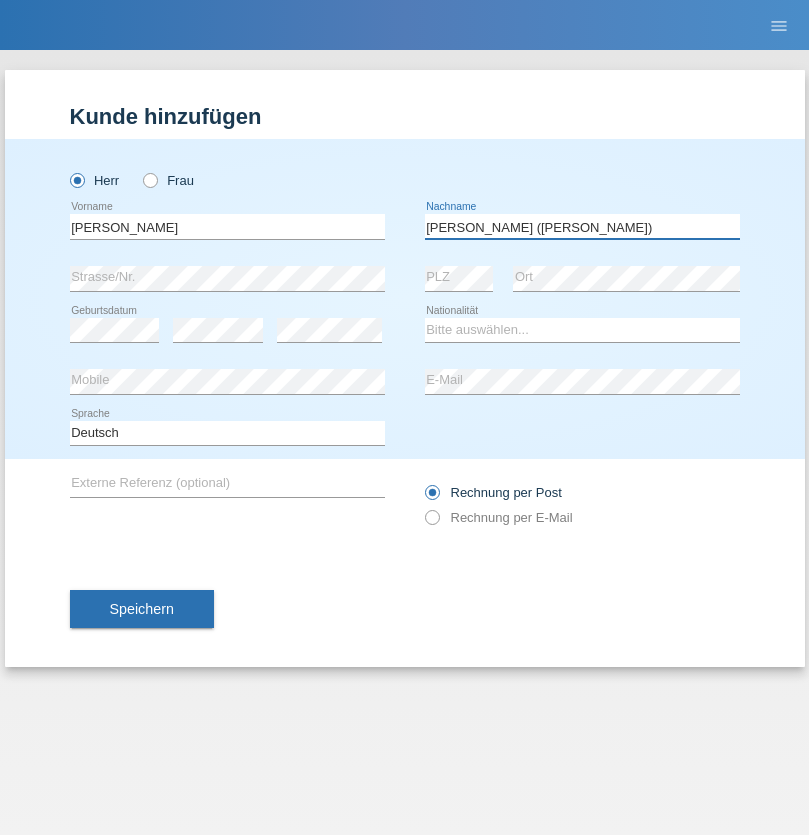 type on "A. Cassiano (Miriã)" 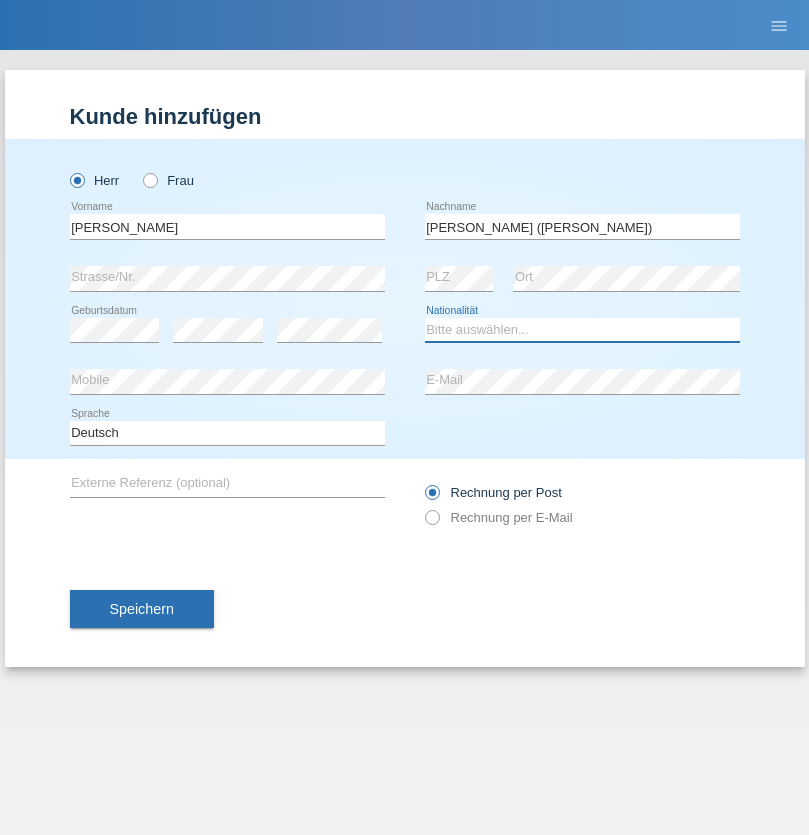 select on "BR" 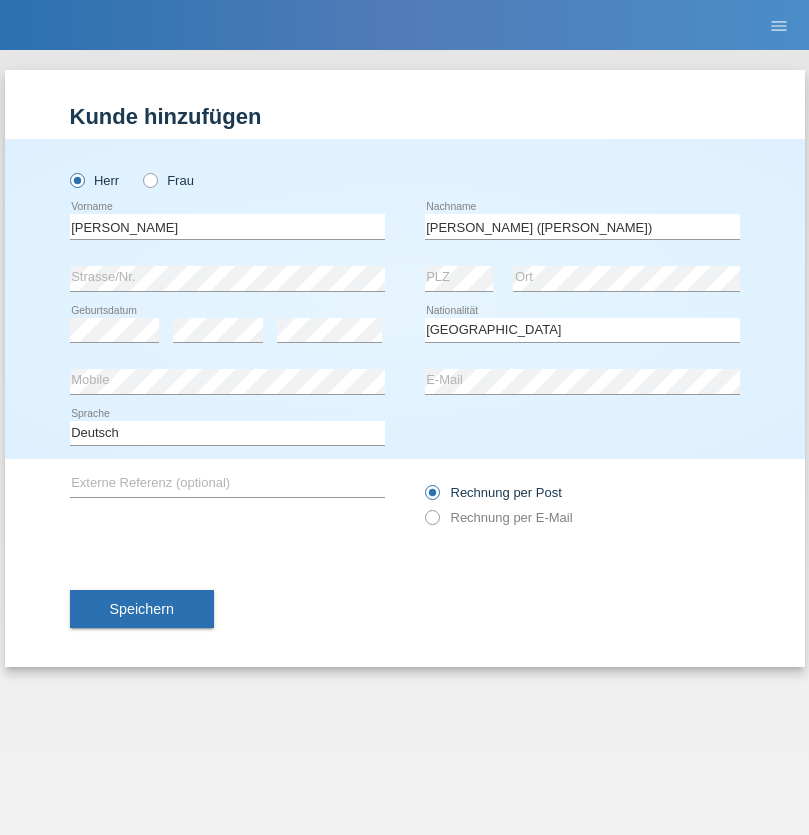 select on "C" 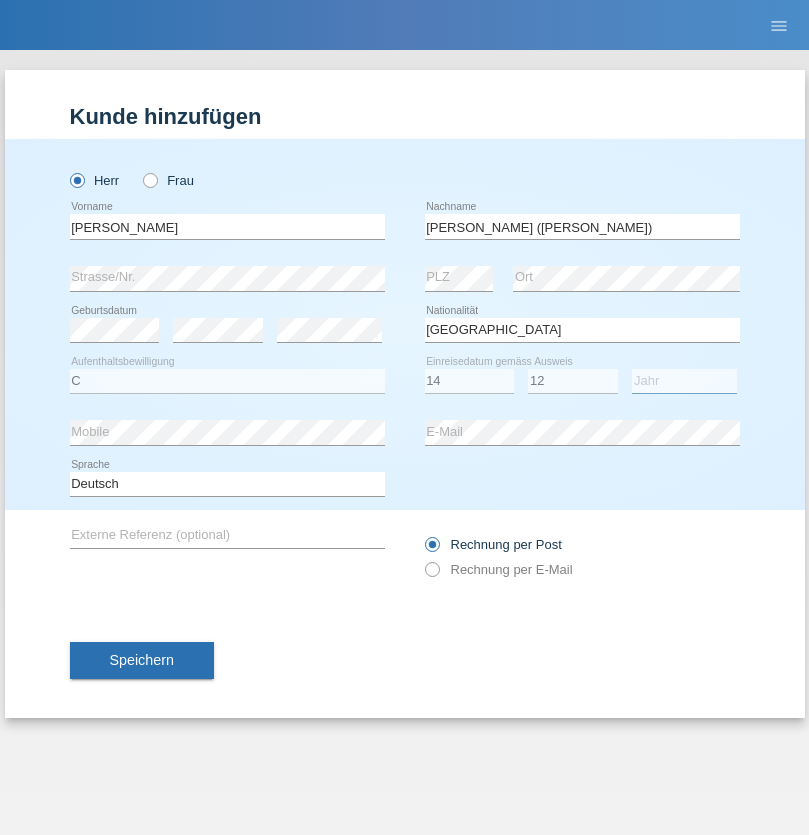 select on "2001" 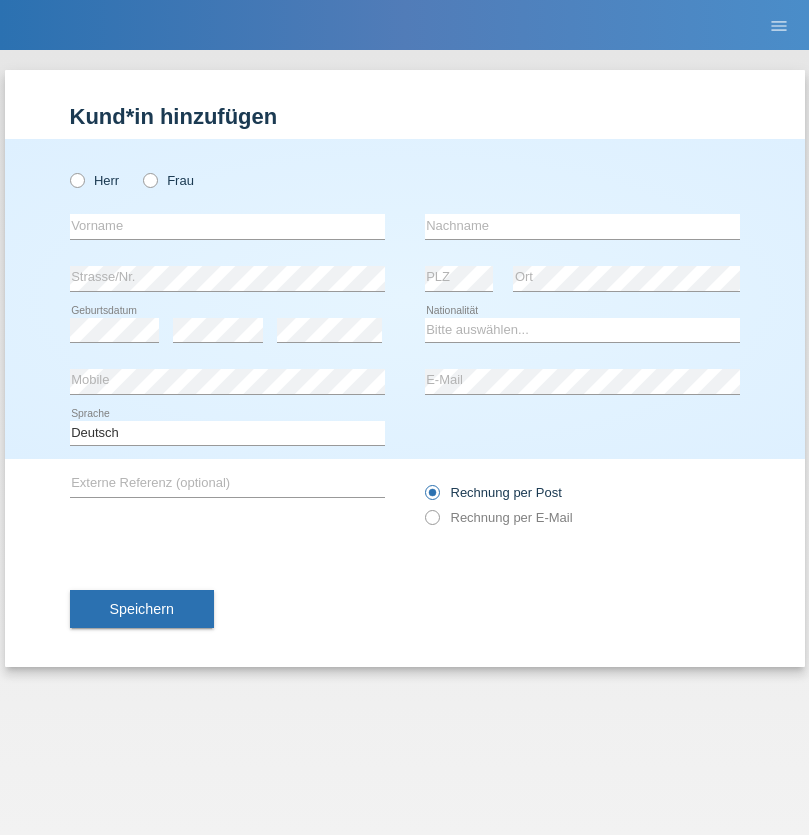 scroll, scrollTop: 0, scrollLeft: 0, axis: both 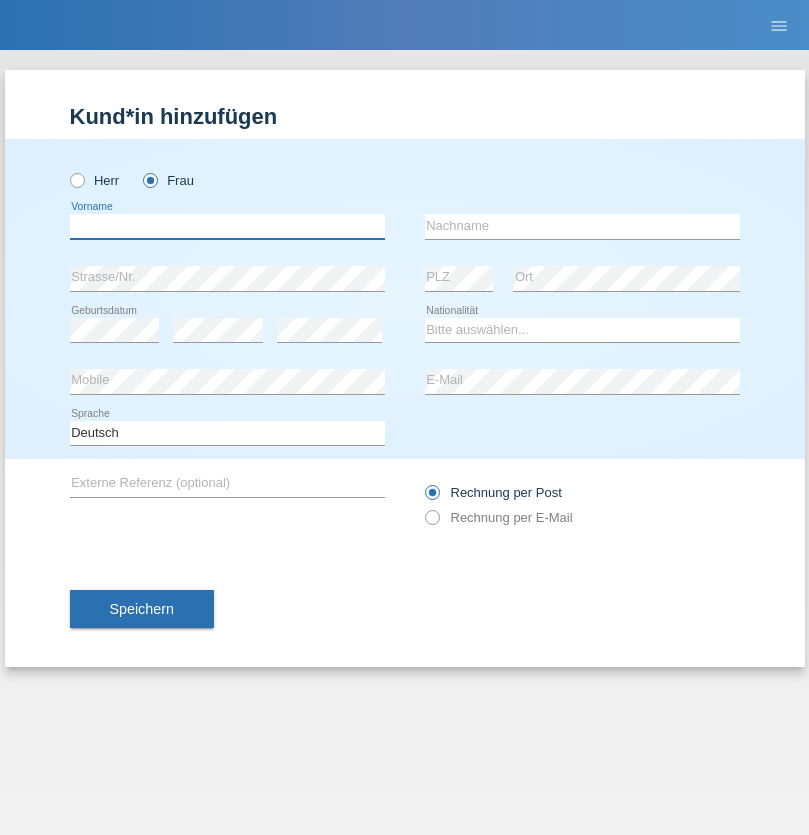 click at bounding box center (227, 226) 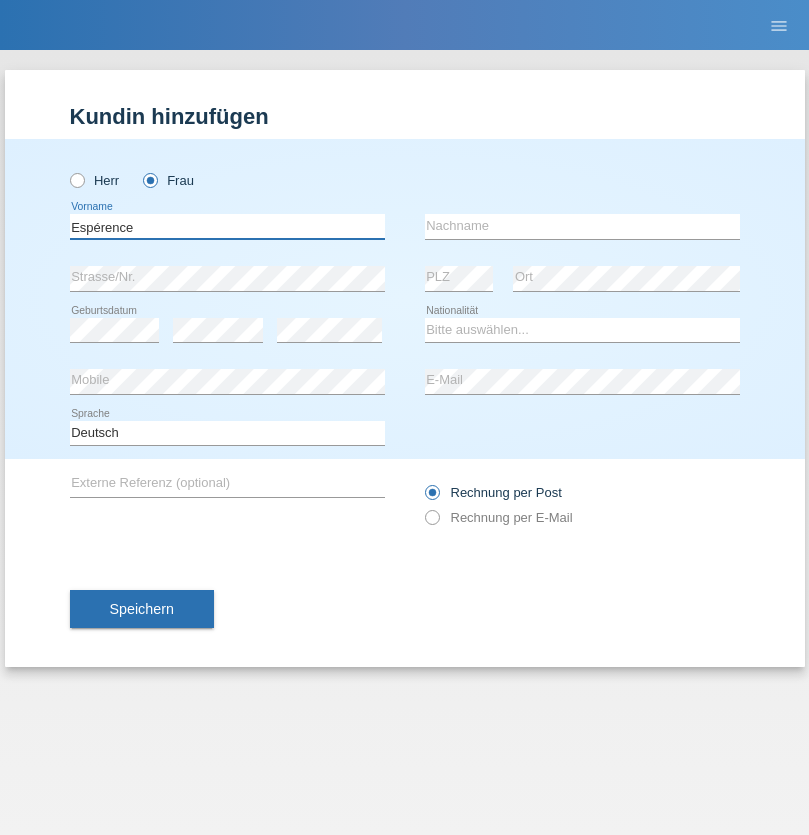 type on "Espérence" 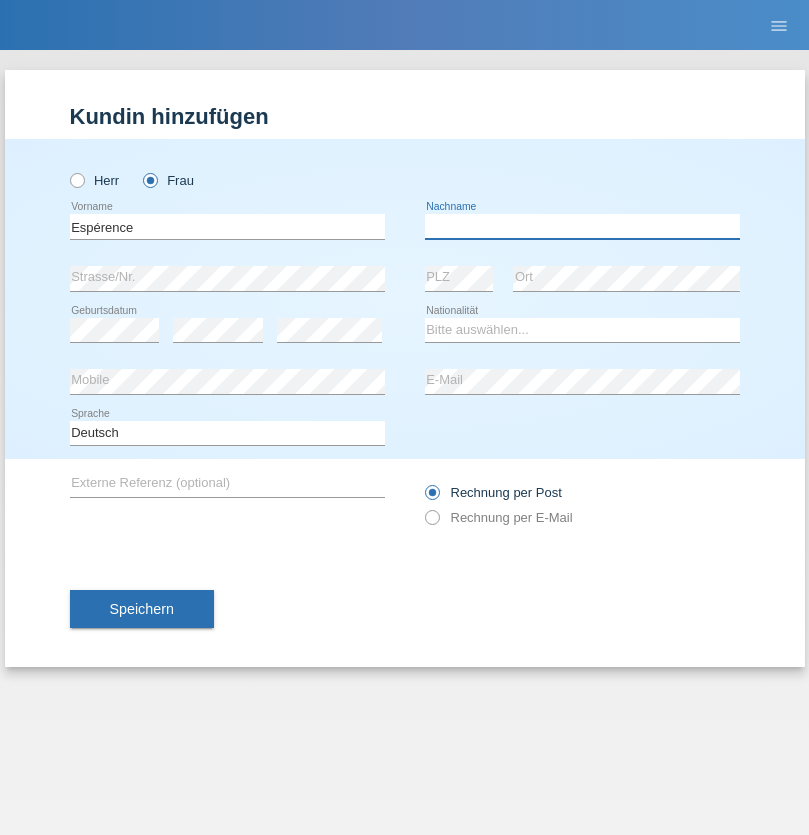 click at bounding box center [582, 226] 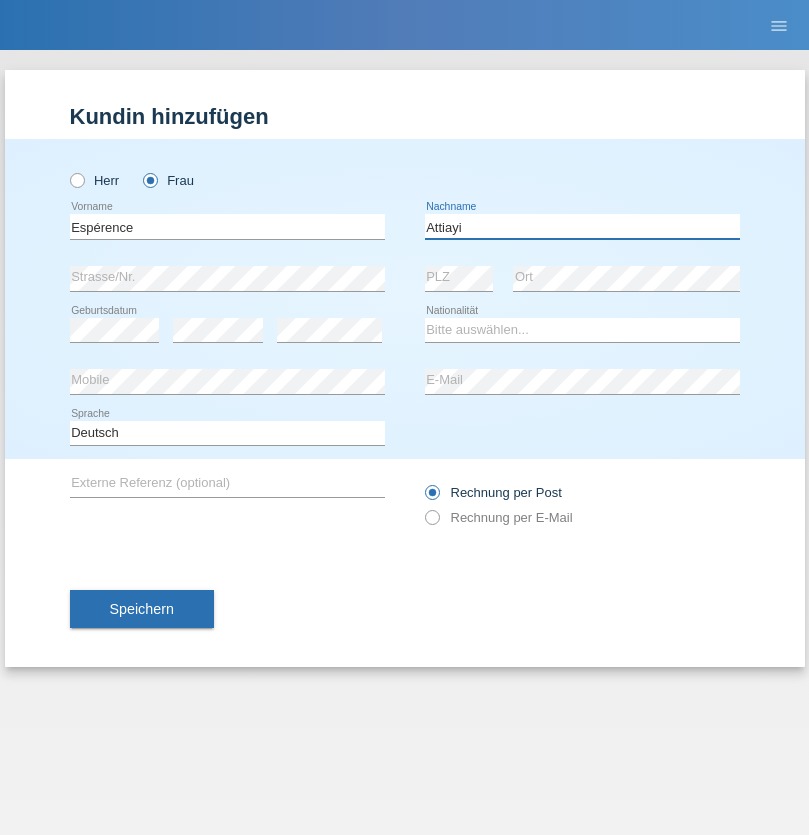 type on "Attiayi" 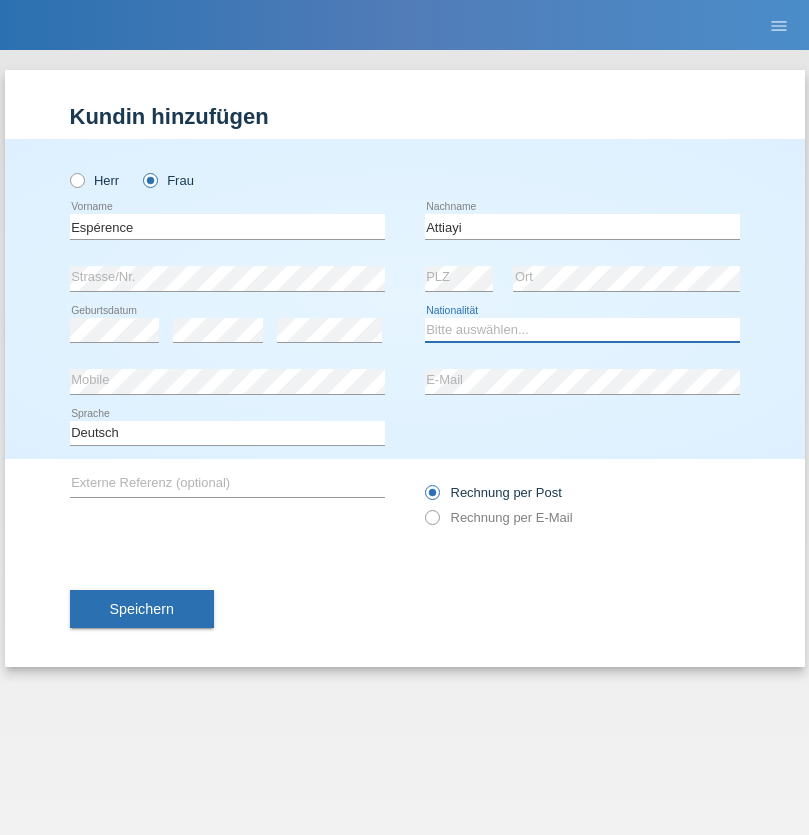 select on "CH" 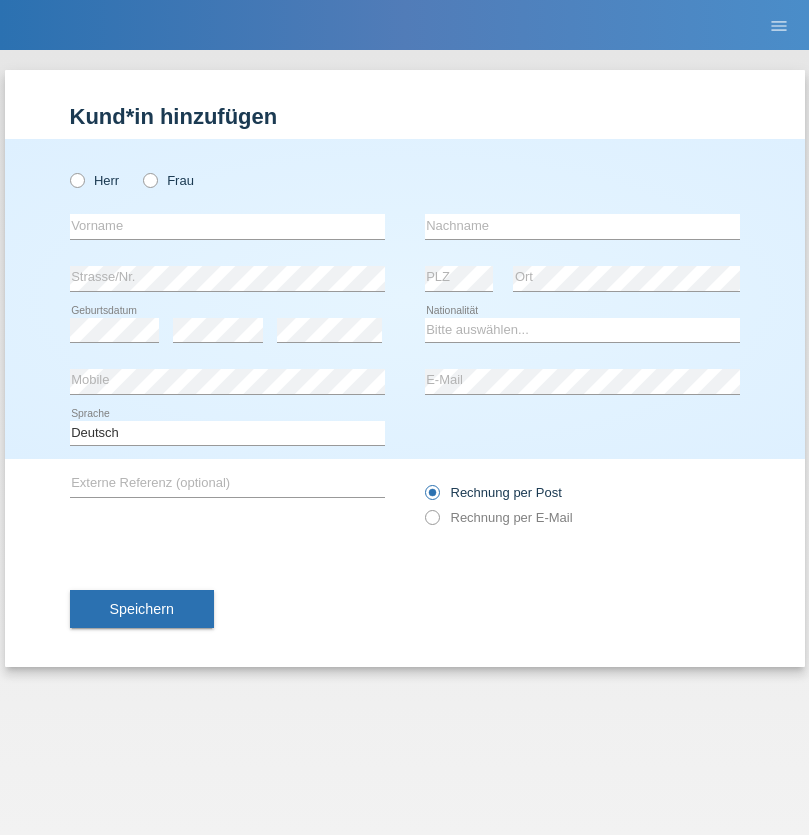 scroll, scrollTop: 0, scrollLeft: 0, axis: both 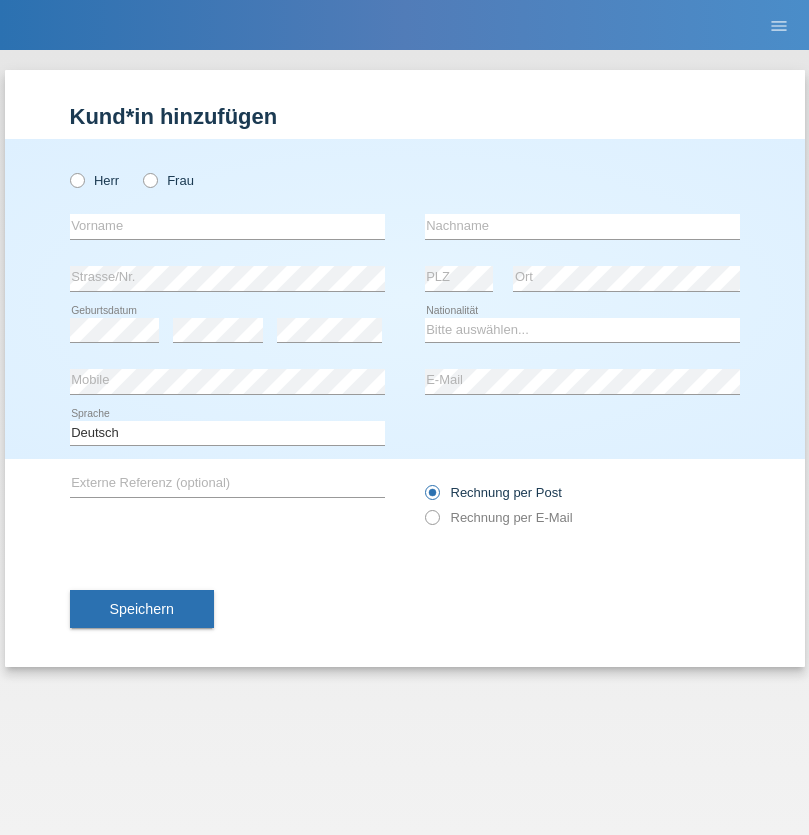 radio on "true" 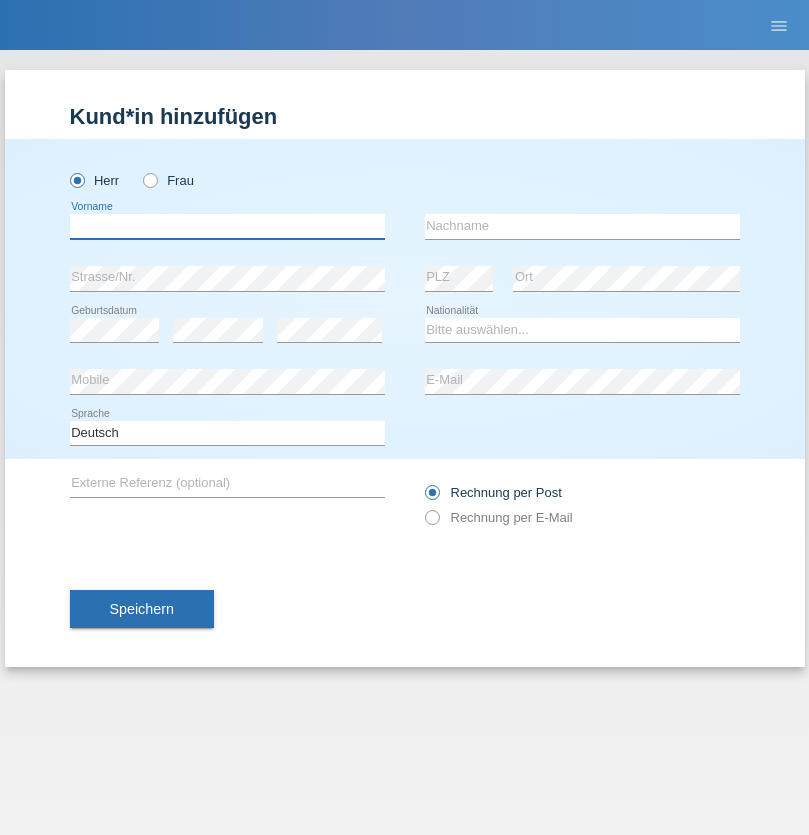 click at bounding box center [227, 226] 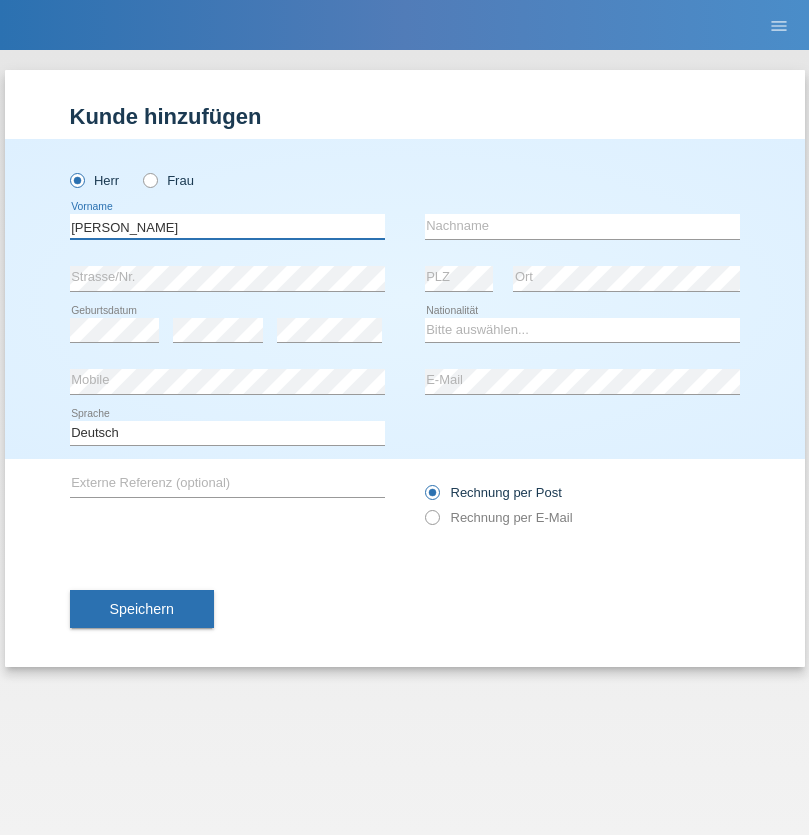 type on "[PERSON_NAME]" 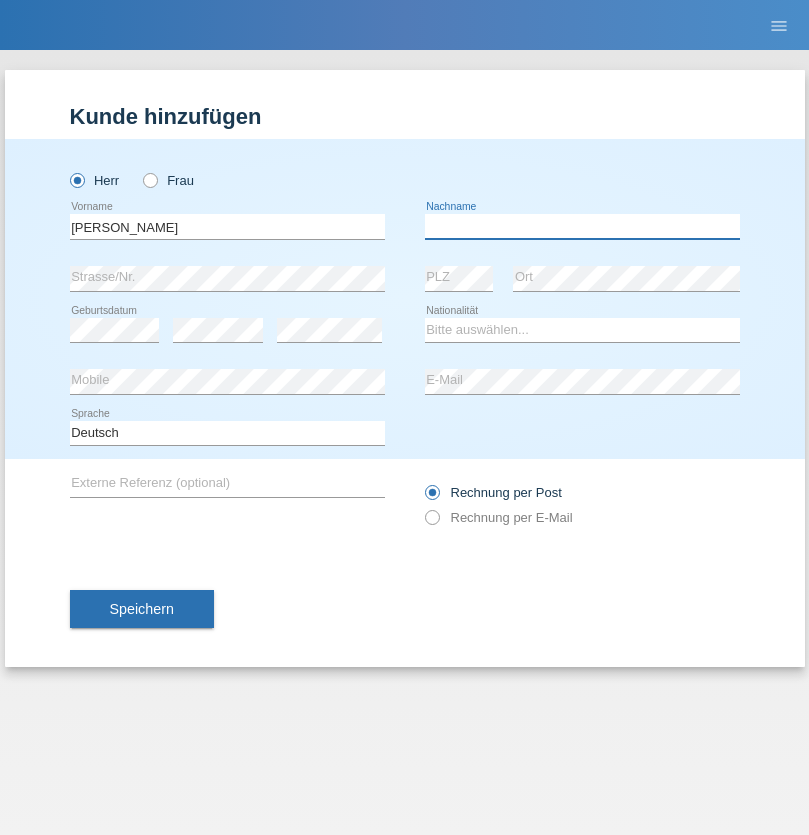 click at bounding box center [582, 226] 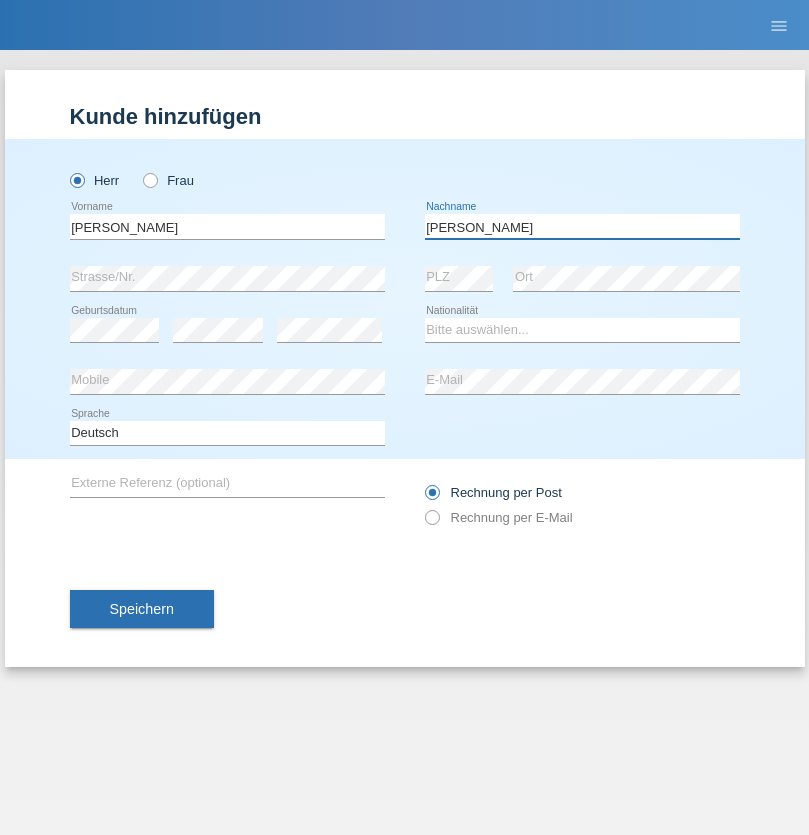 type on "[PERSON_NAME]" 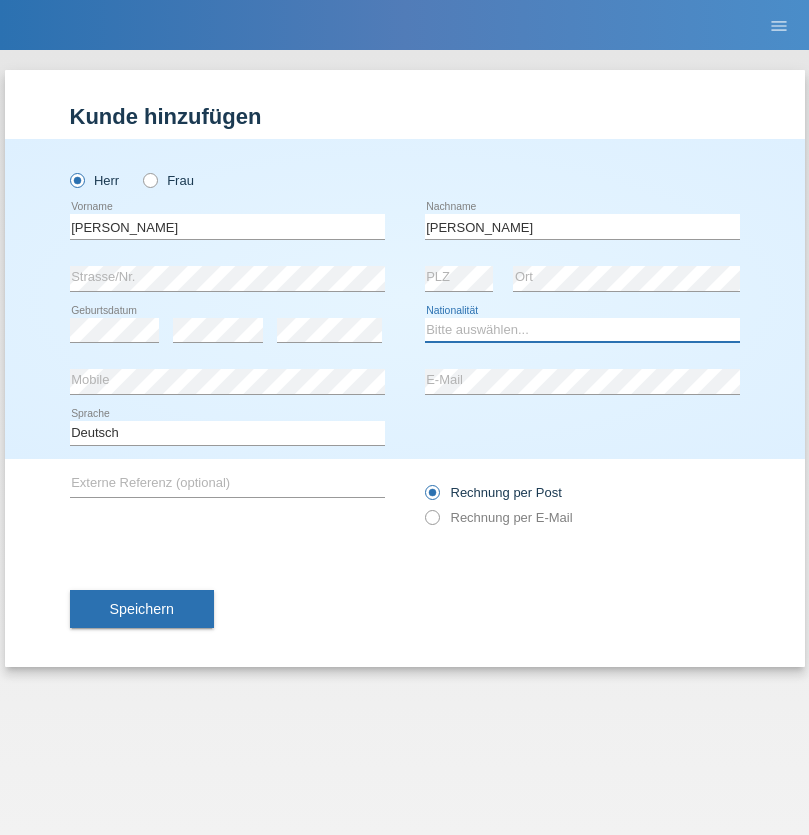 select on "CH" 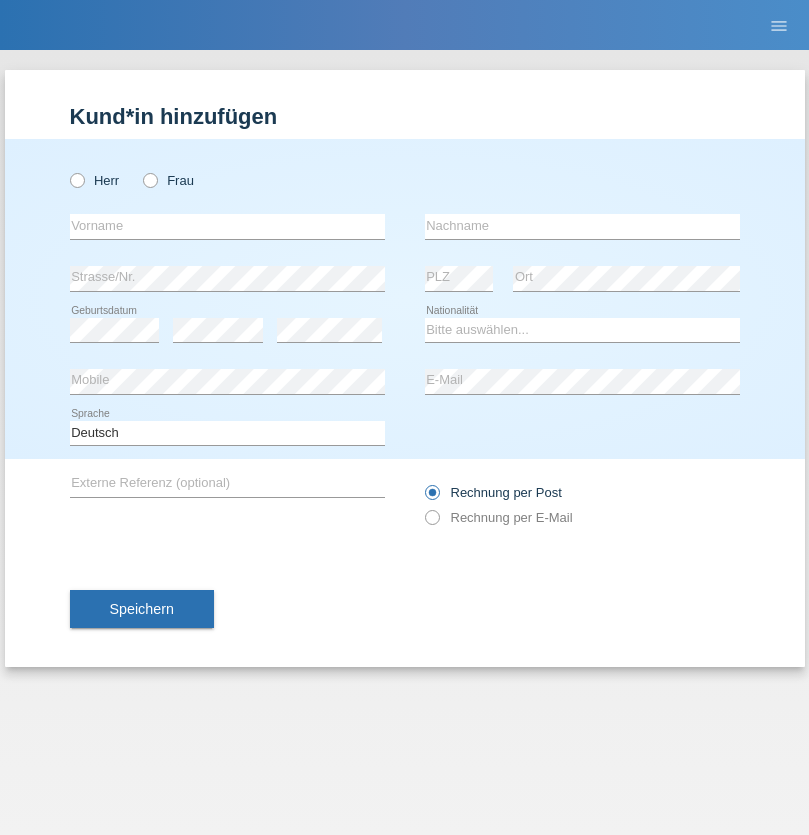 scroll, scrollTop: 0, scrollLeft: 0, axis: both 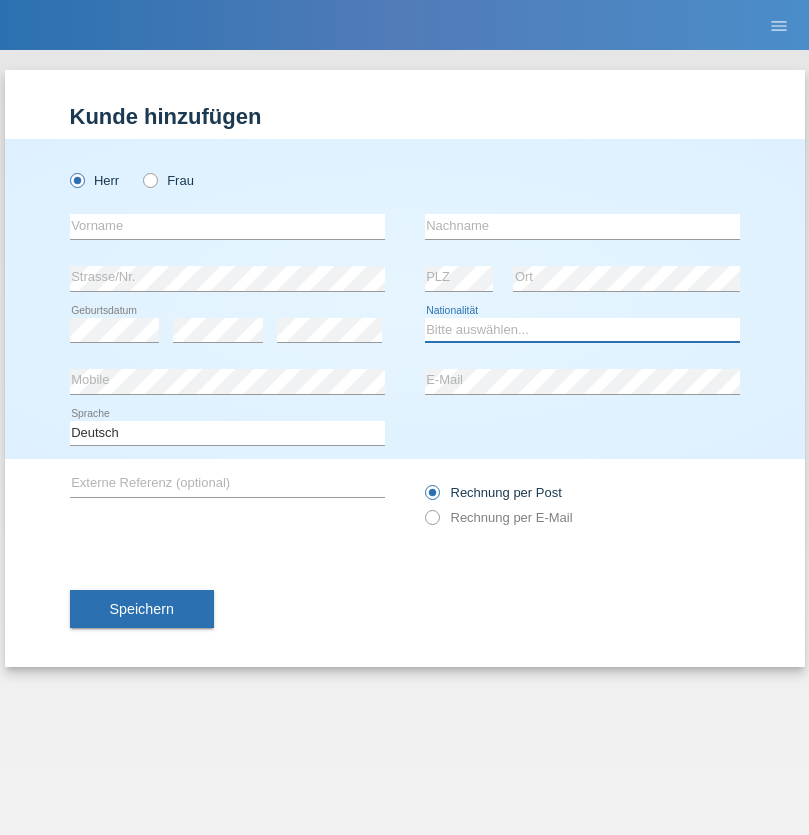 select on "XK" 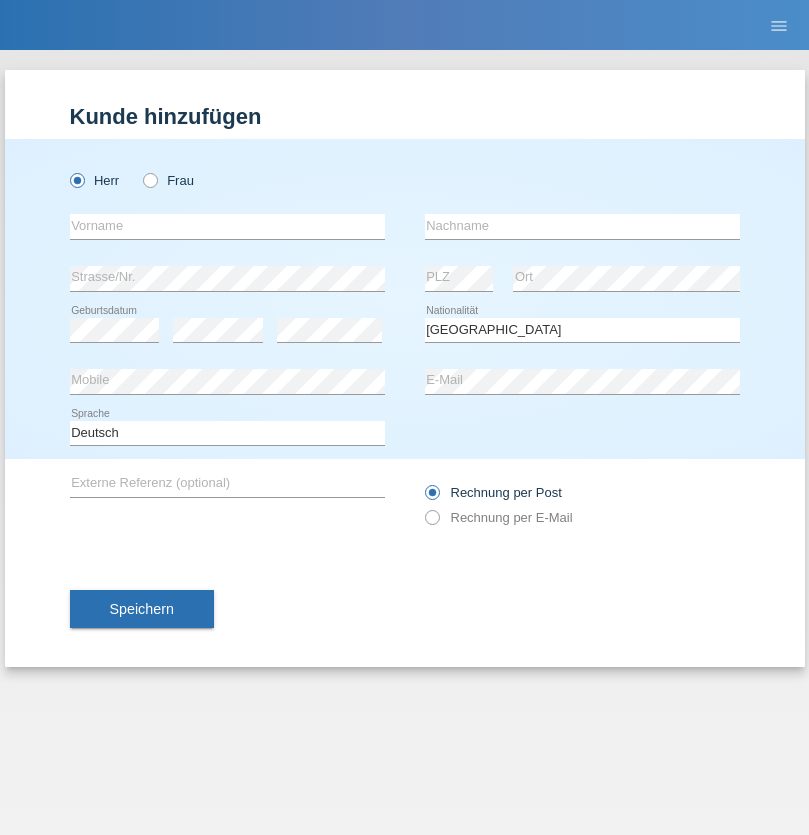 select on "C" 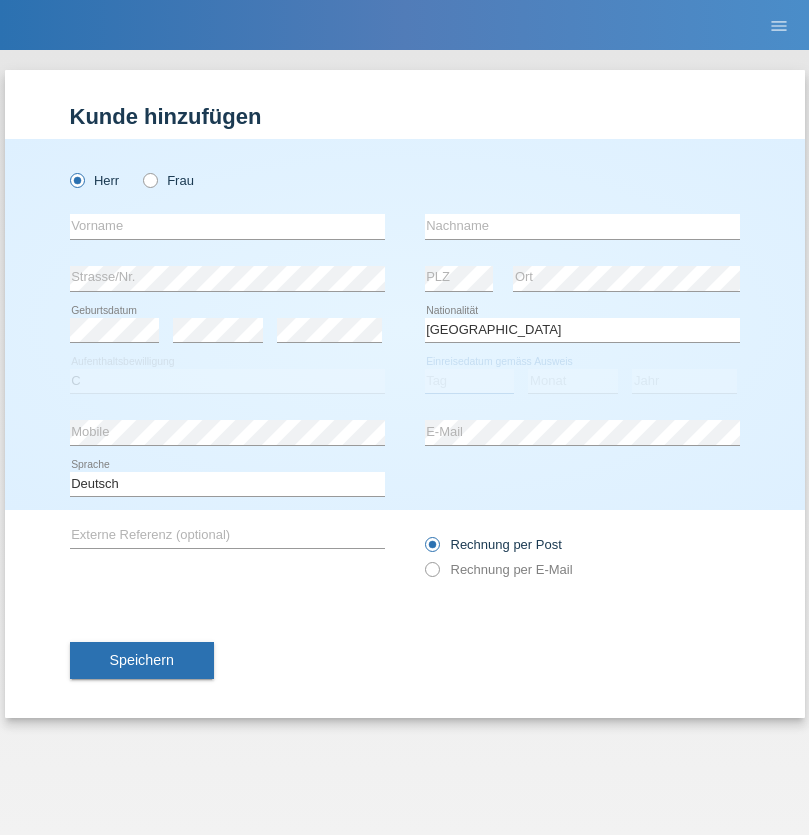 select on "01" 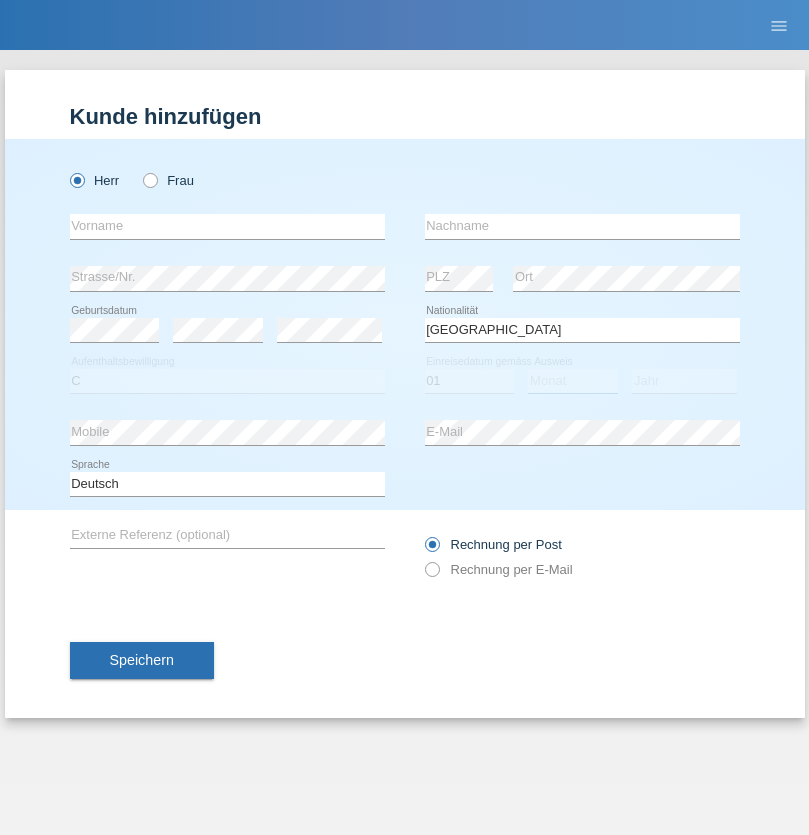 select on "02" 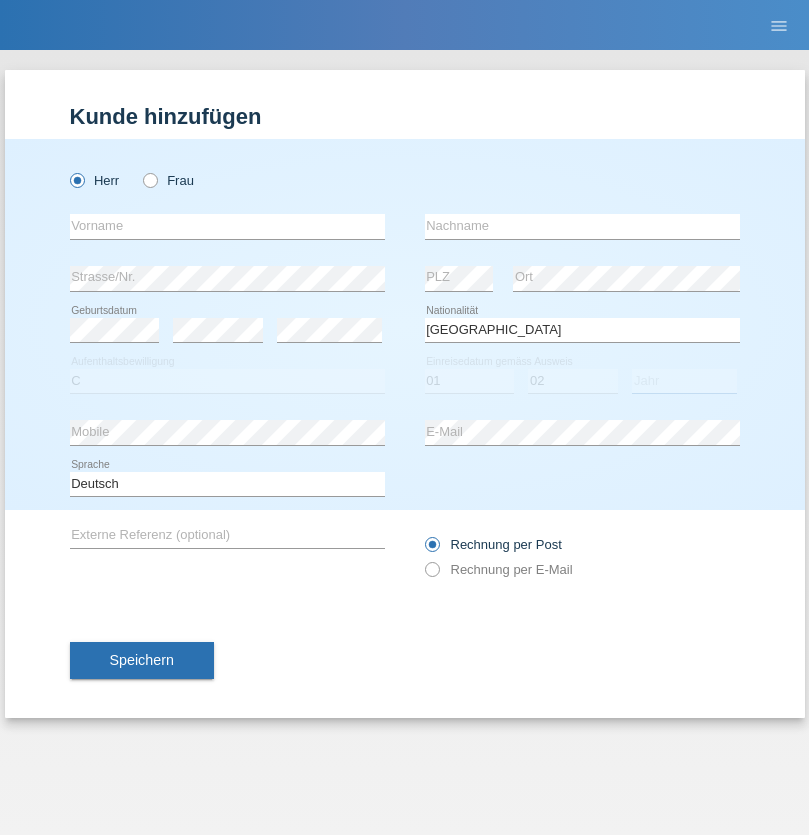 select on "1980" 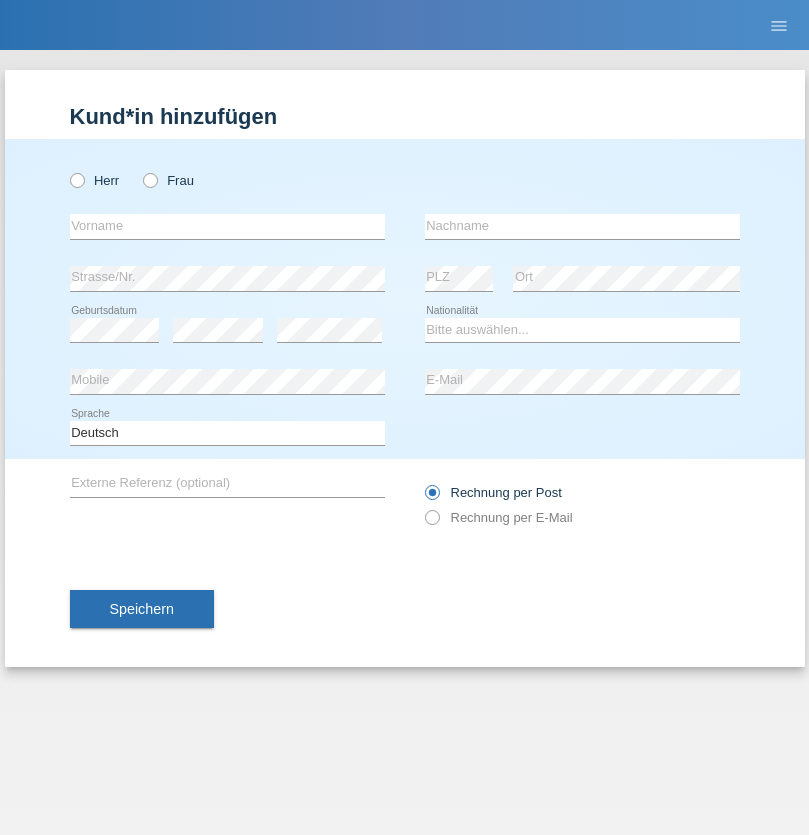 scroll, scrollTop: 0, scrollLeft: 0, axis: both 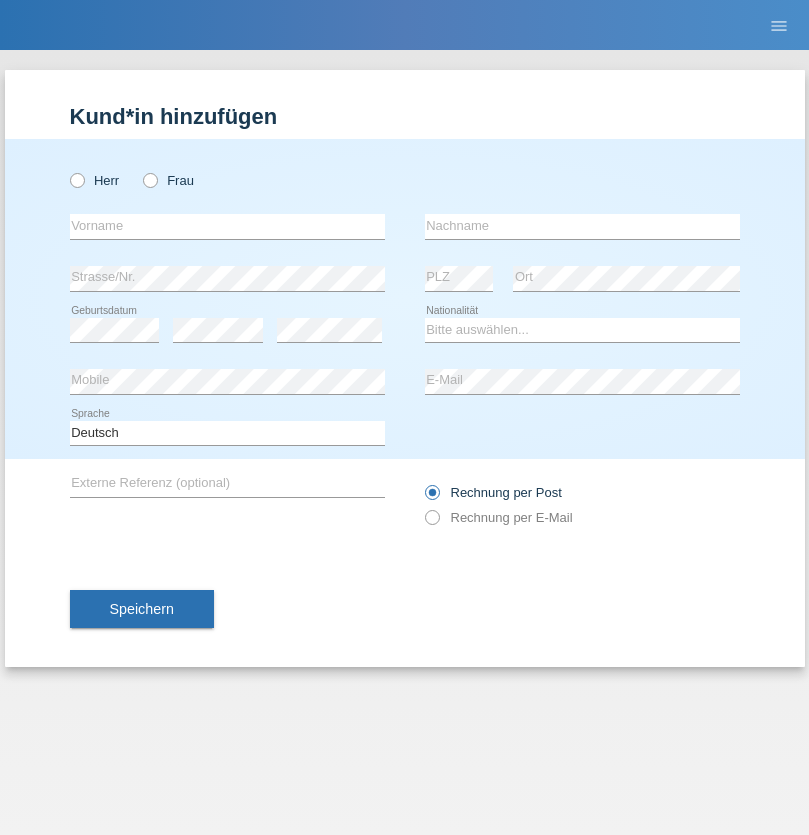 radio on "true" 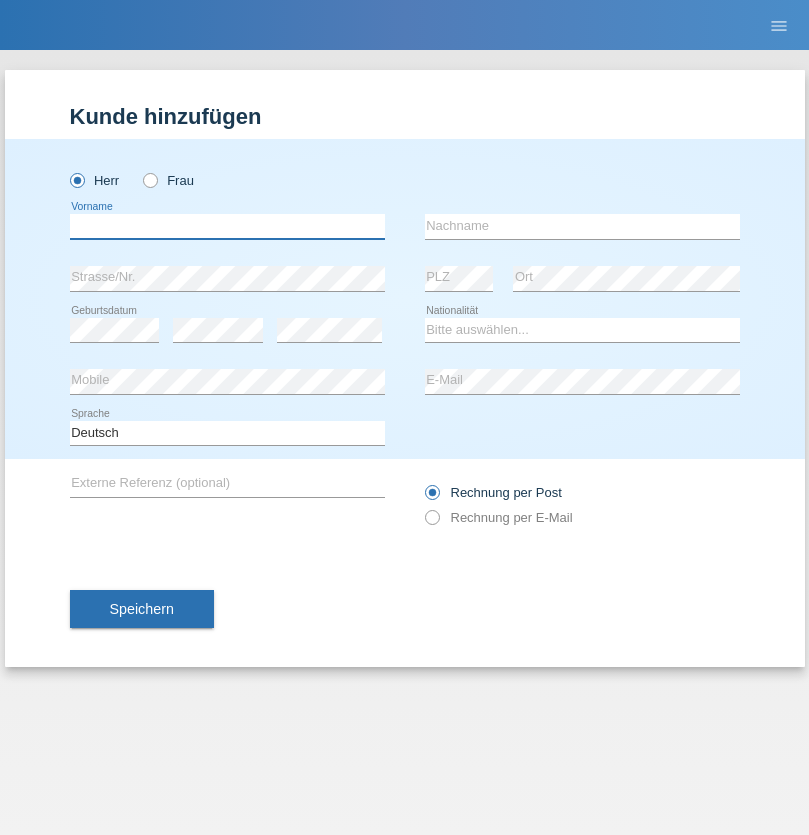click at bounding box center (227, 226) 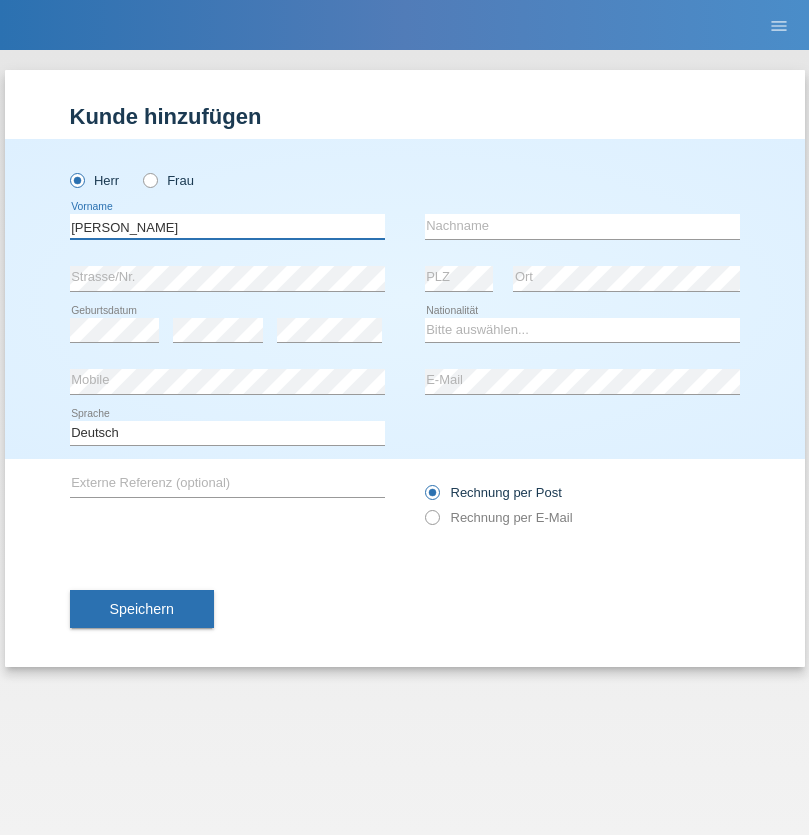 type on "Josip" 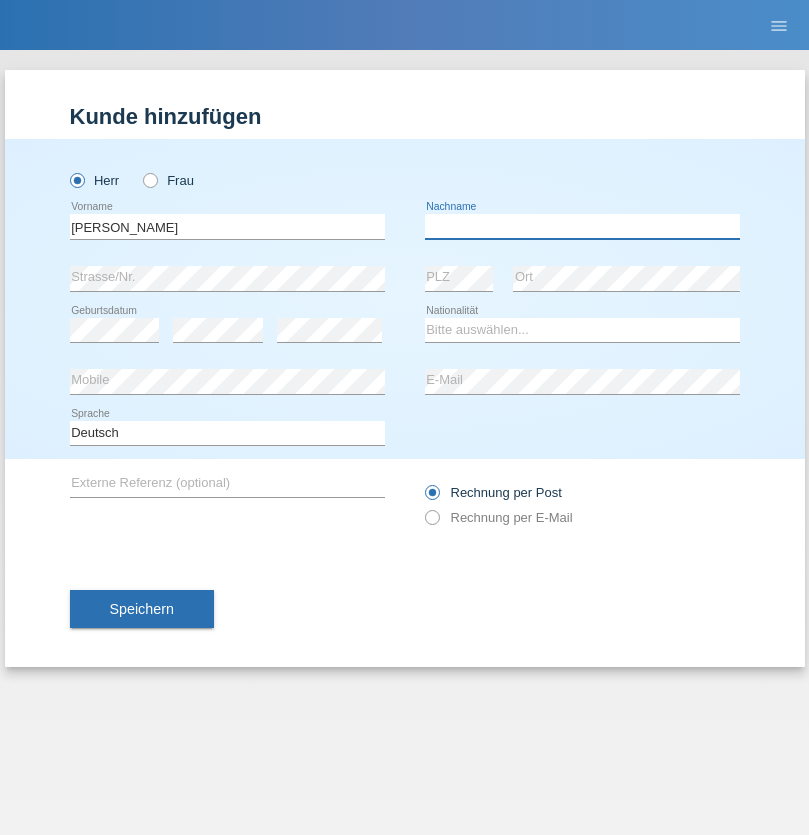 click at bounding box center (582, 226) 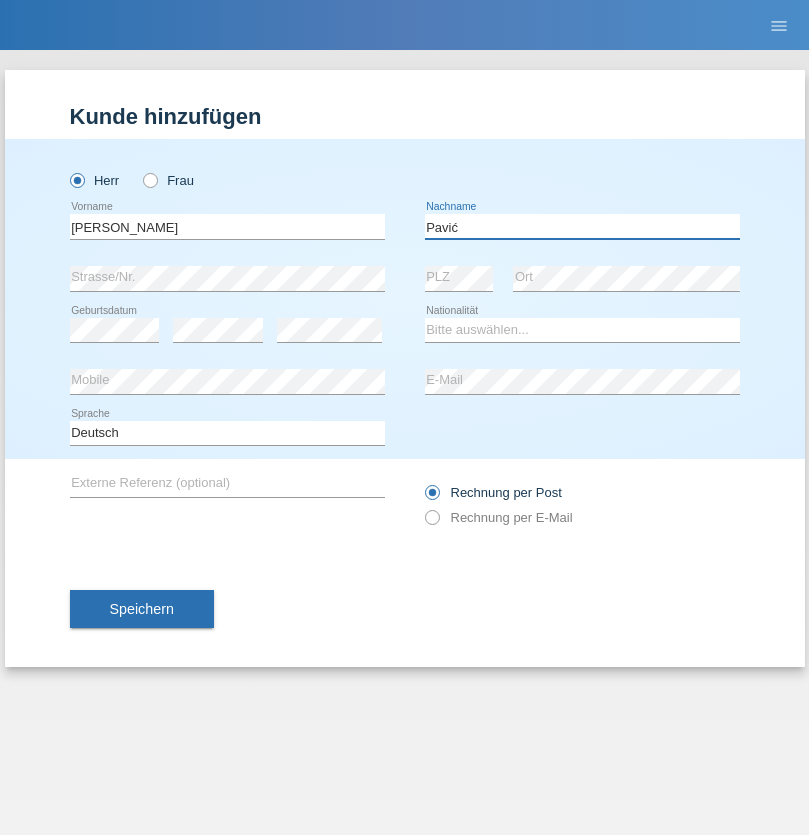 type on "Pavić" 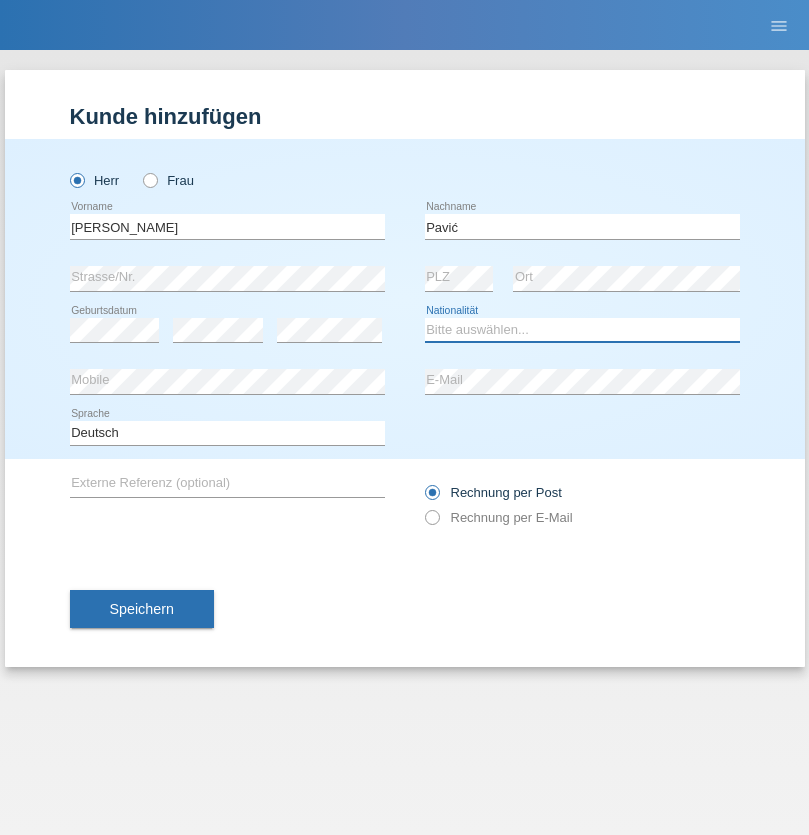 select on "HR" 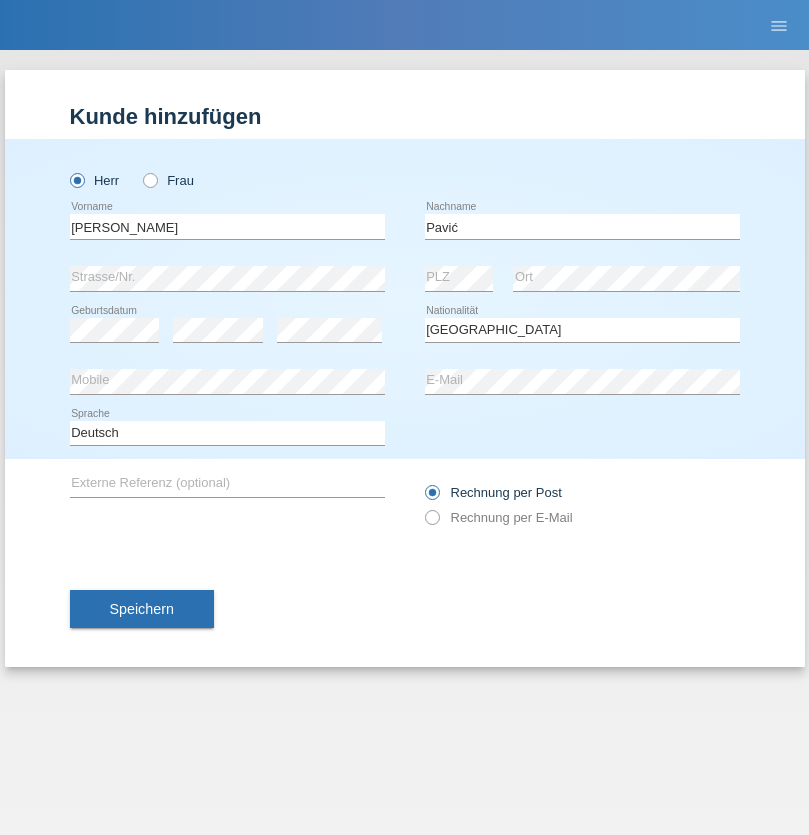select on "C" 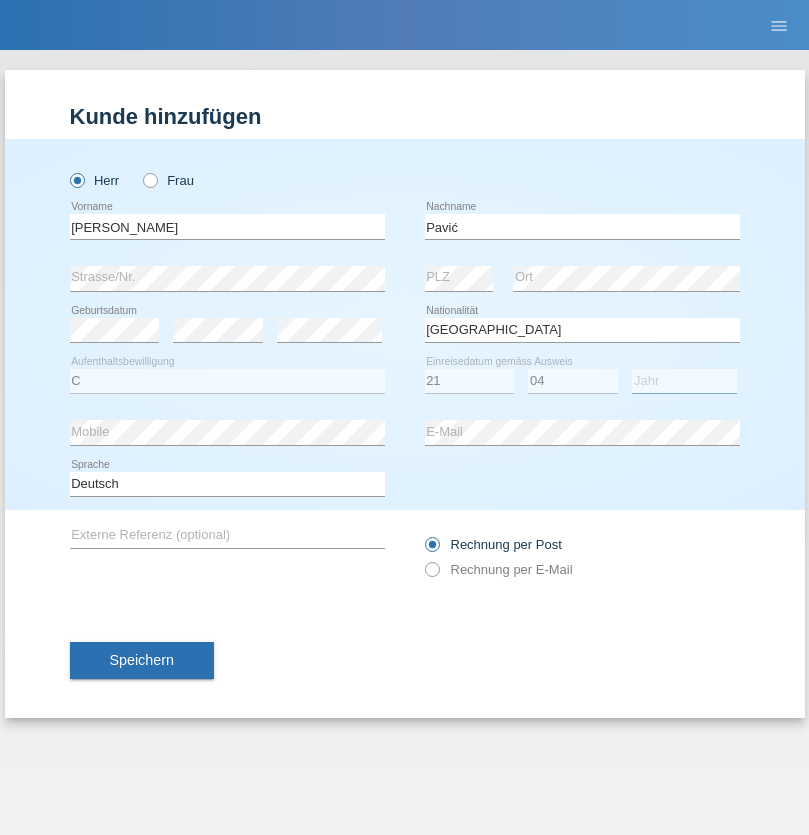 select on "2006" 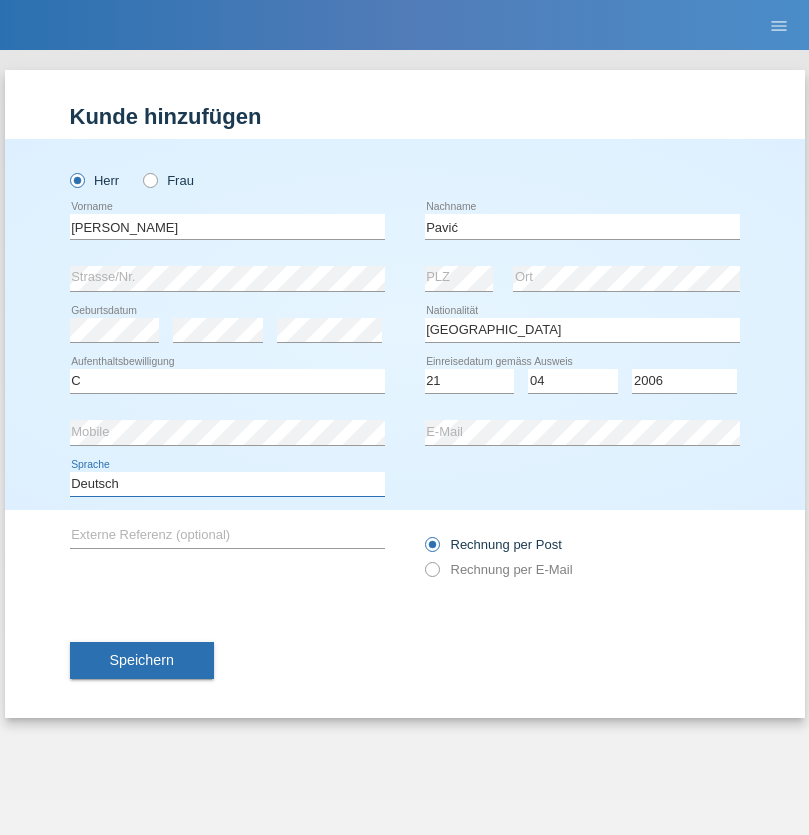 select on "en" 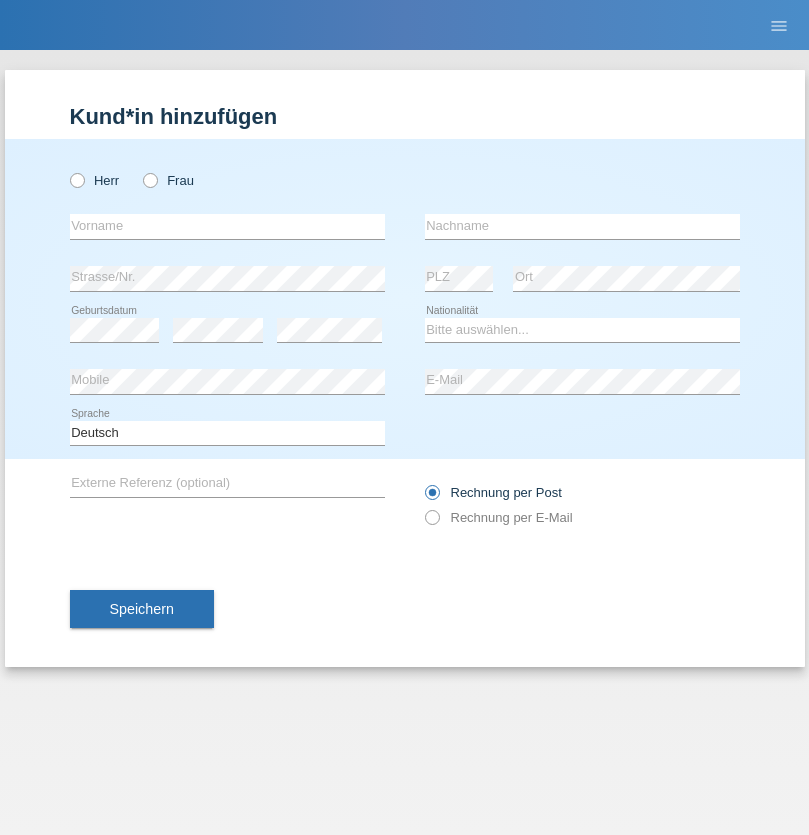 scroll, scrollTop: 0, scrollLeft: 0, axis: both 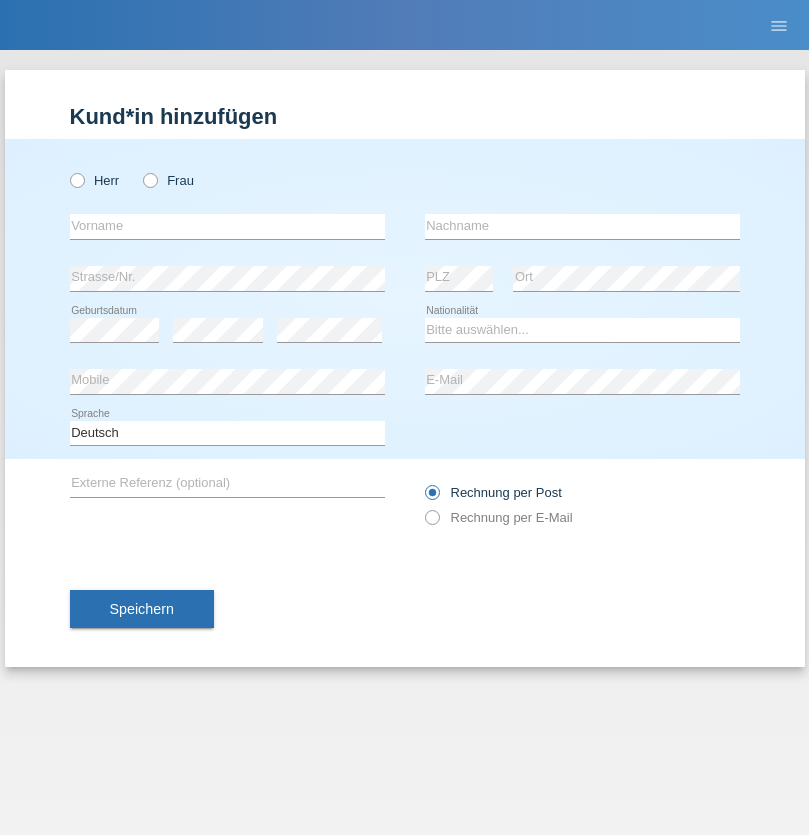 radio on "true" 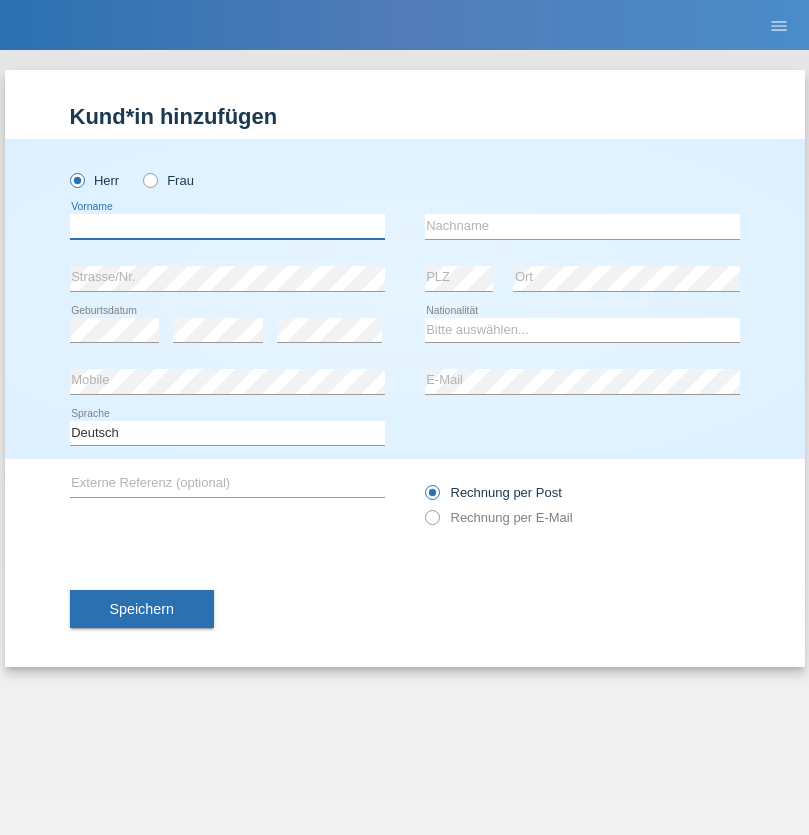 click at bounding box center [227, 226] 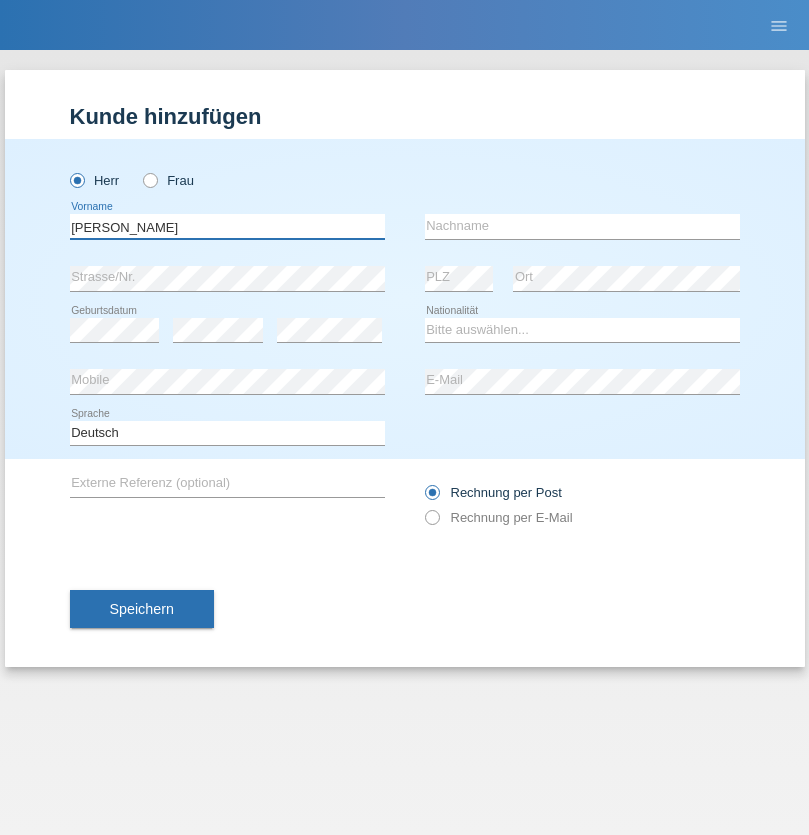 type on "Josip" 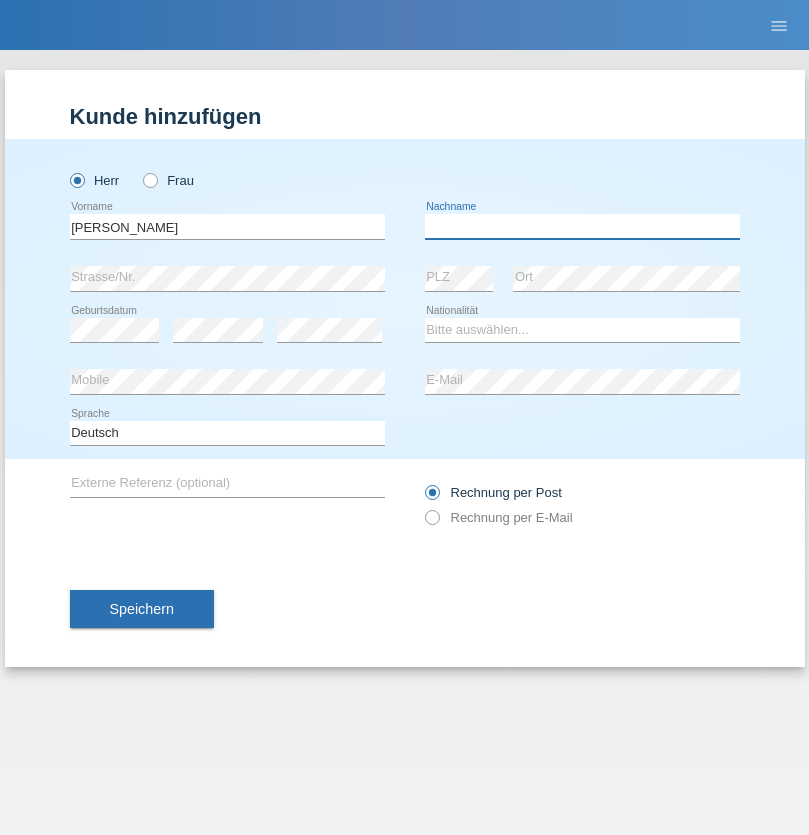 click at bounding box center (582, 226) 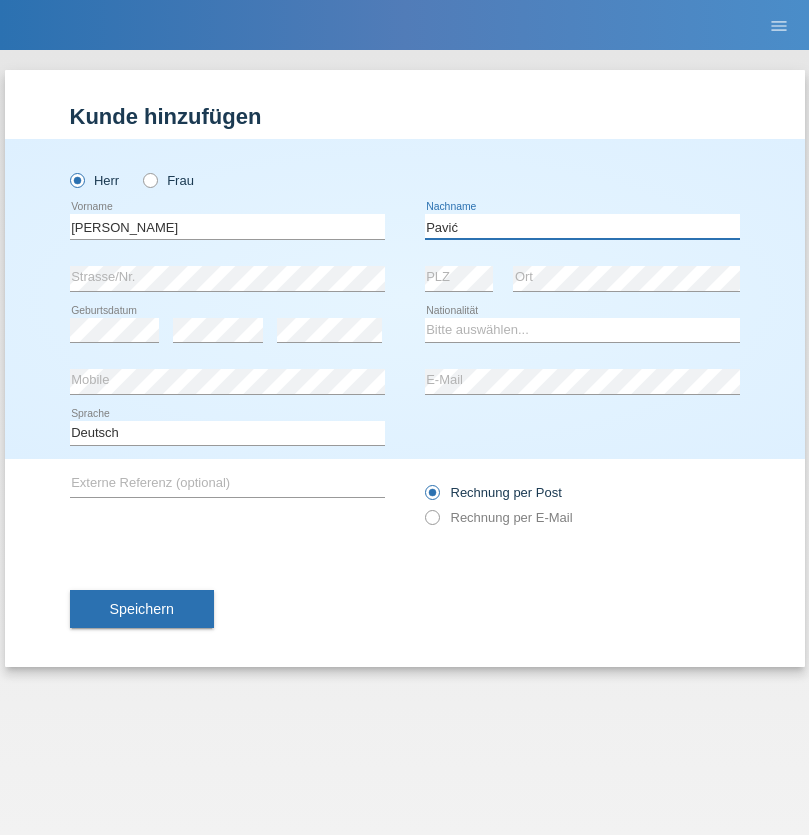 type on "Pavić" 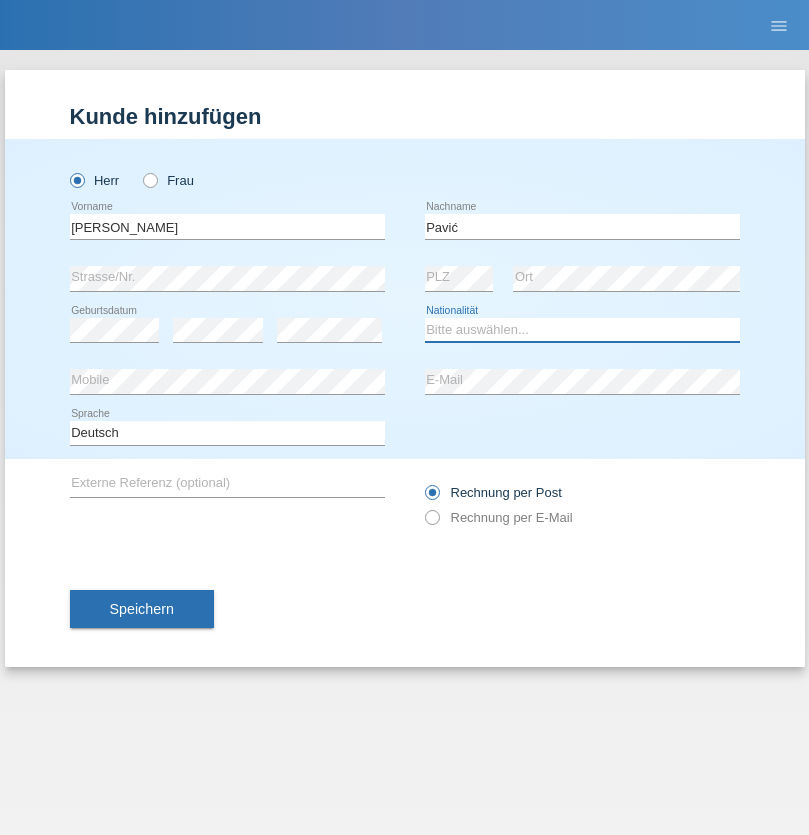 select on "HR" 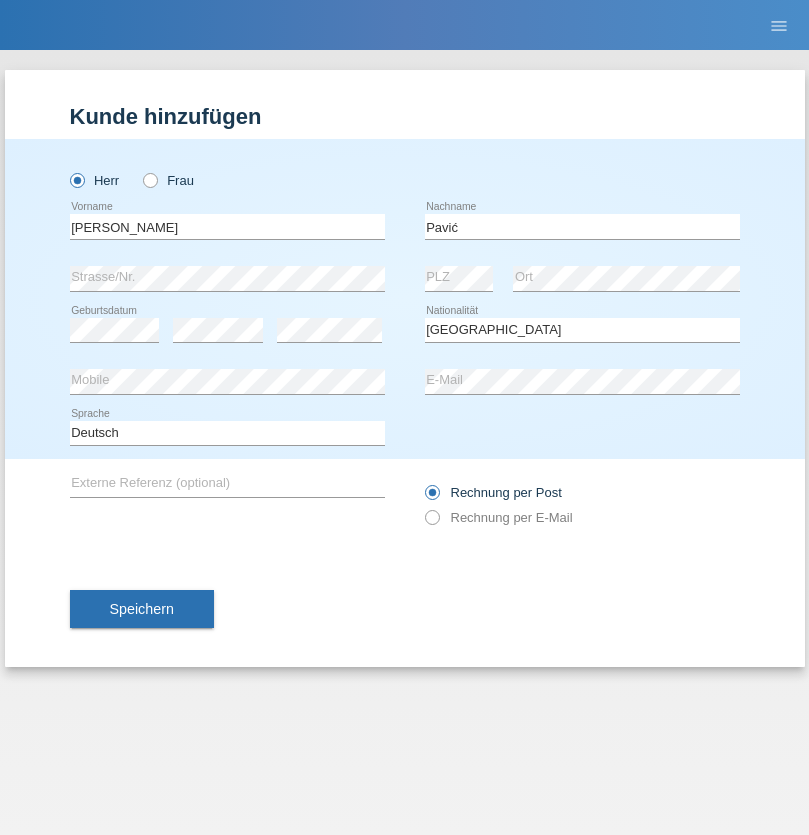 select on "C" 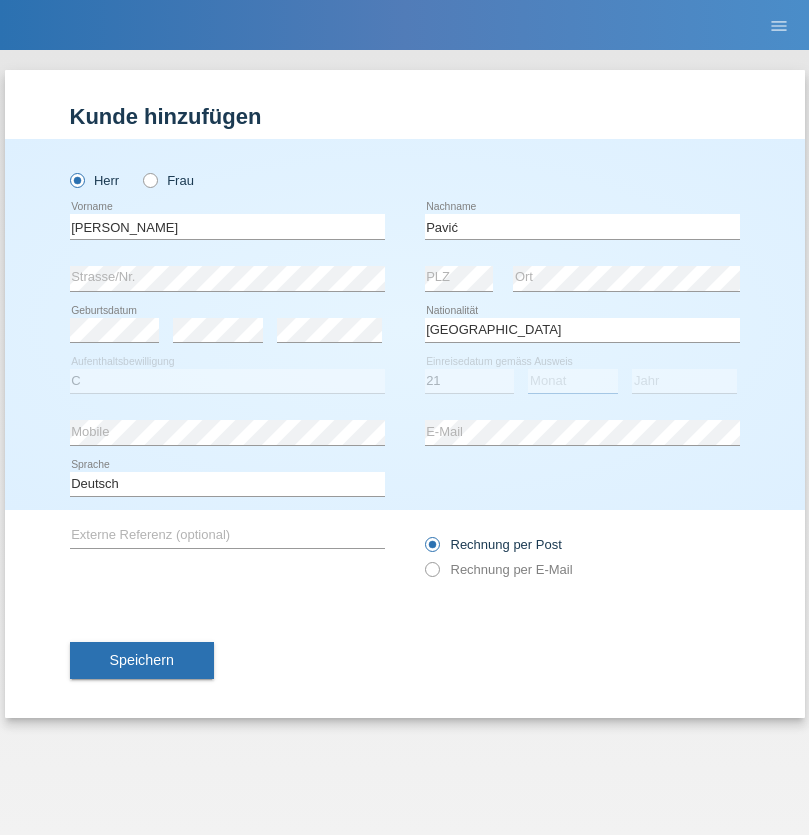 select on "04" 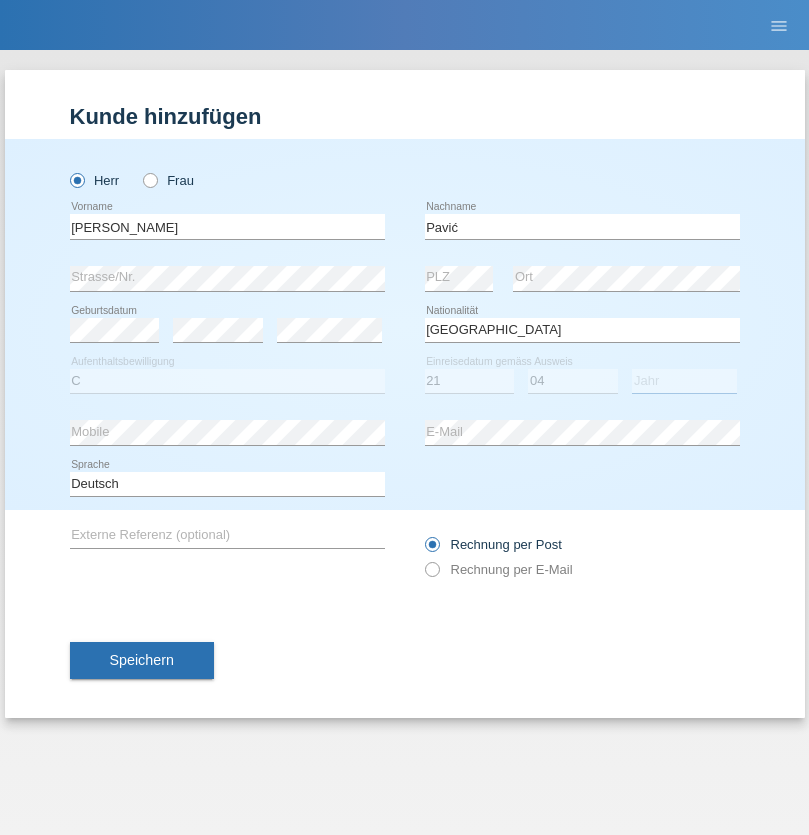 select on "2006" 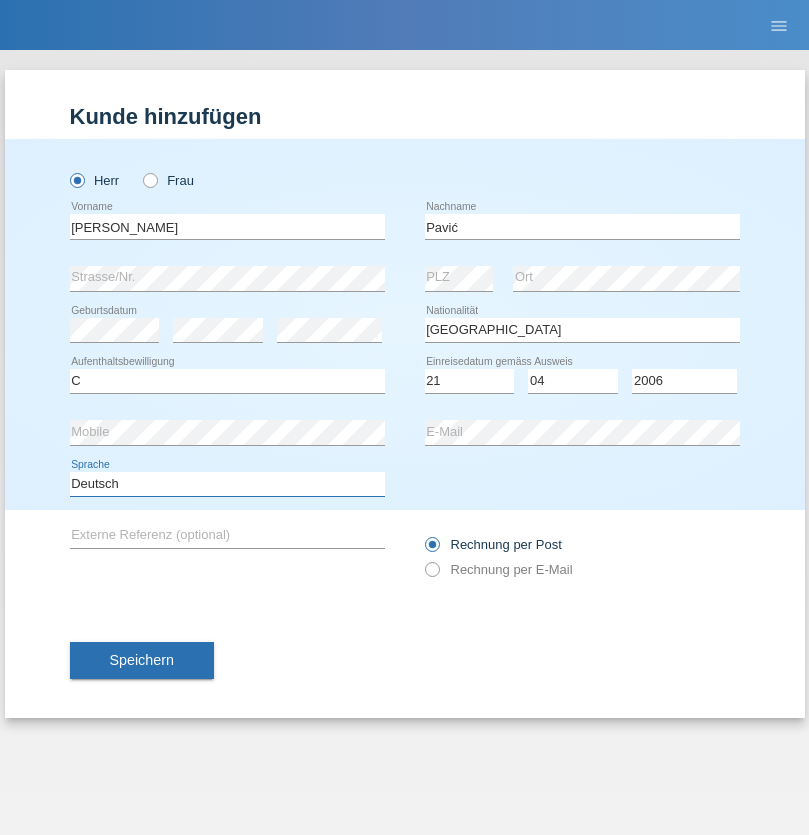 select on "en" 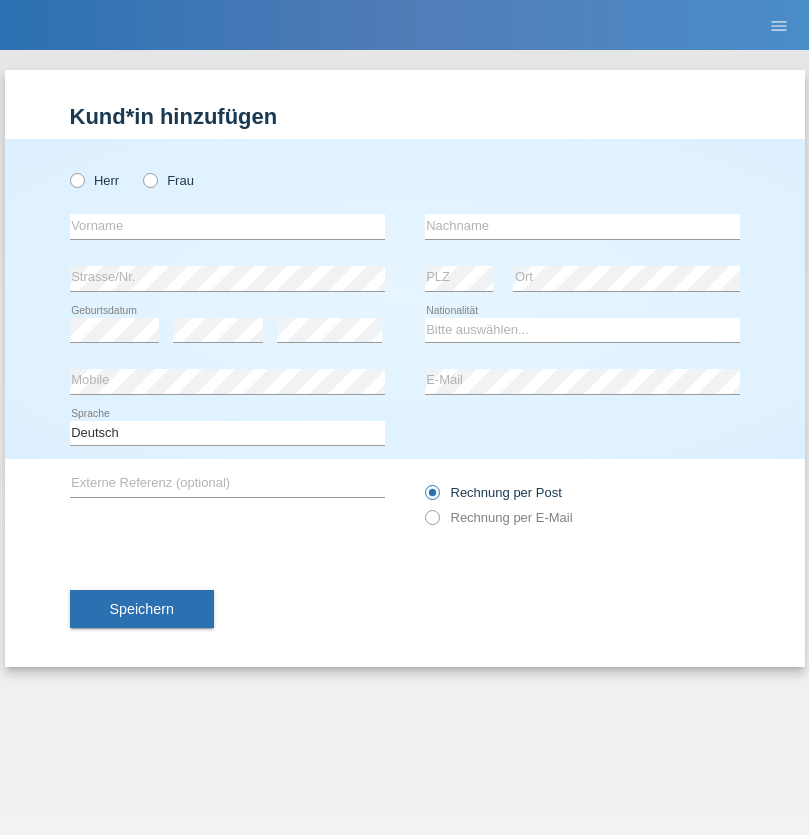 scroll, scrollTop: 0, scrollLeft: 0, axis: both 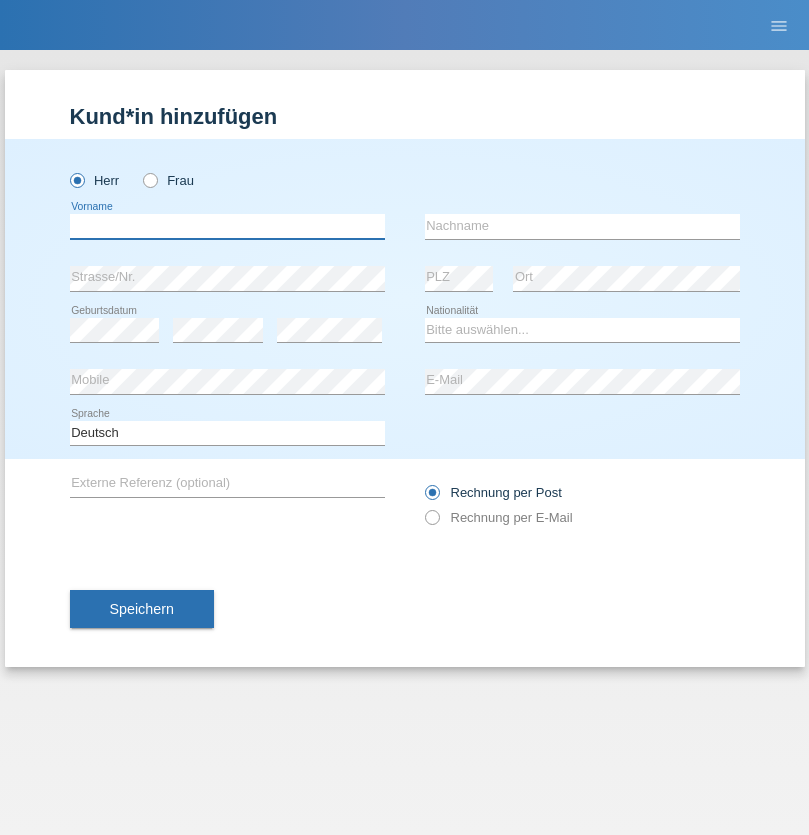 click at bounding box center [227, 226] 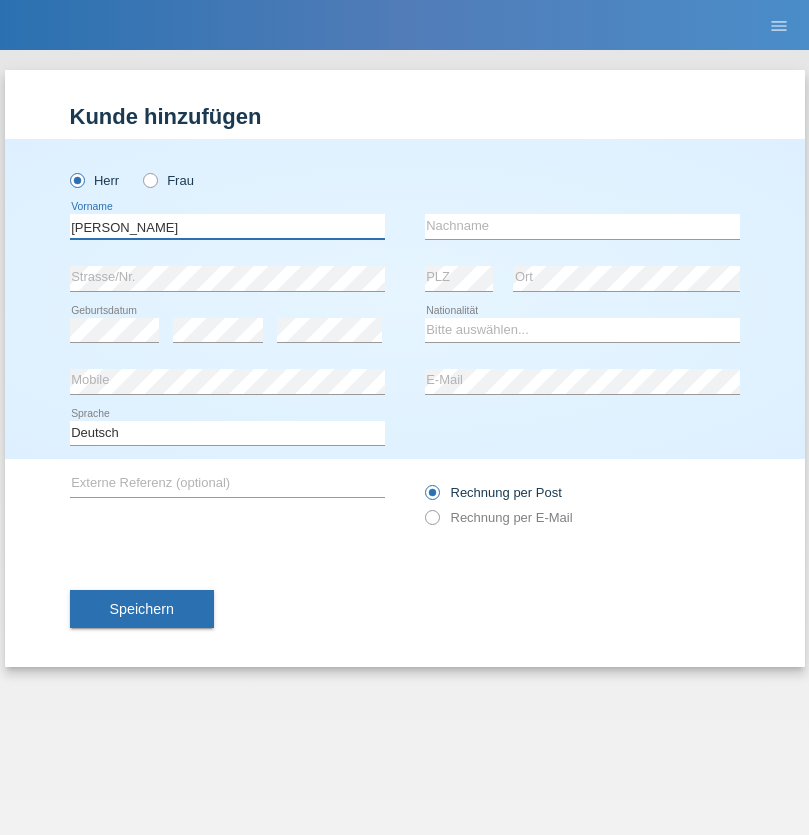 type on "Artur" 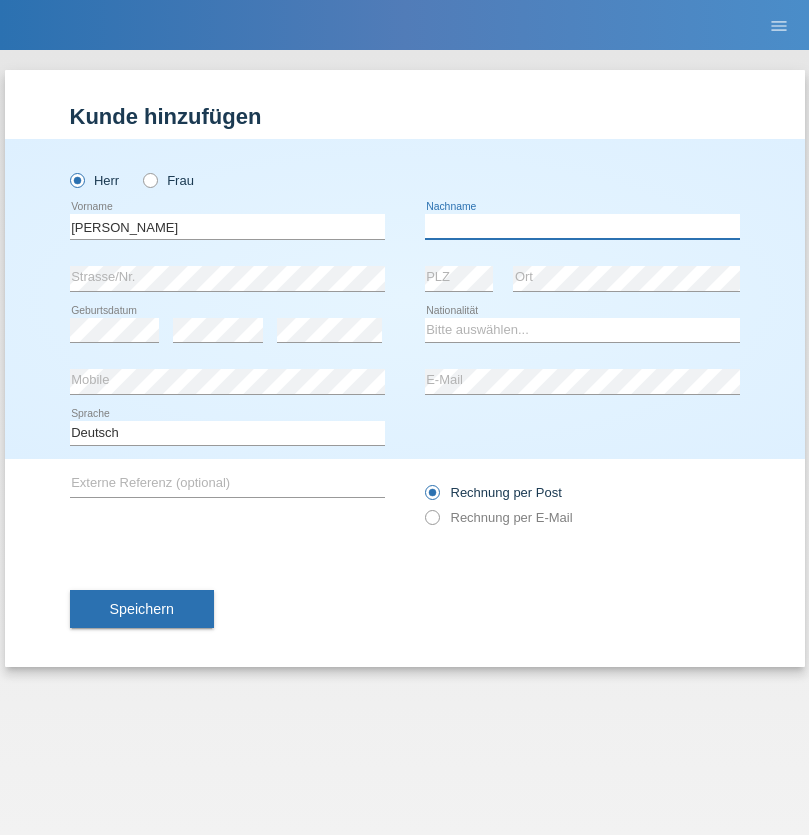 click at bounding box center [582, 226] 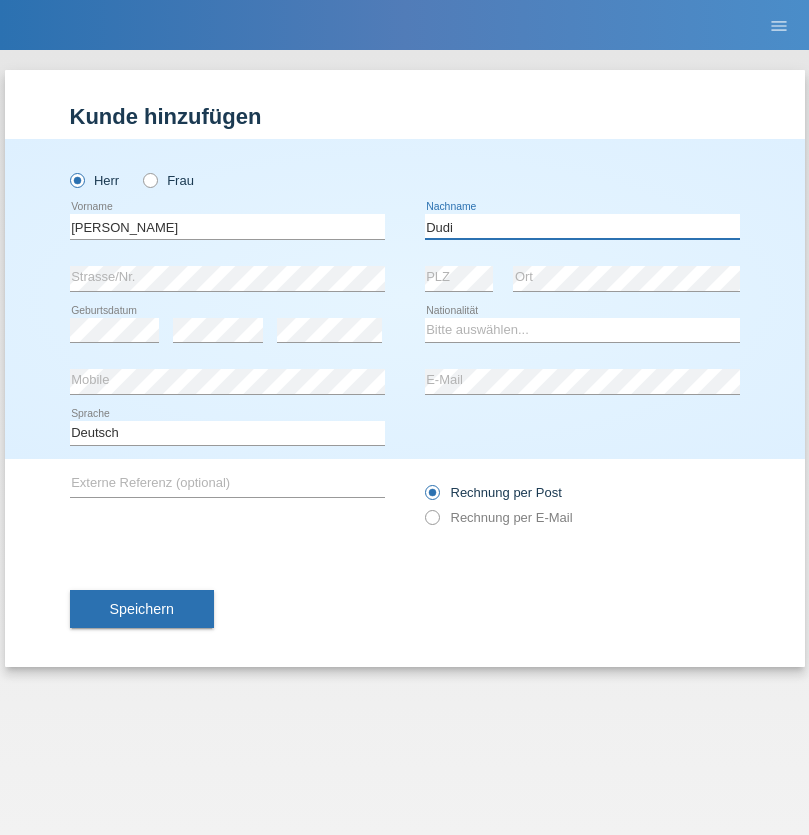 type on "Dudi" 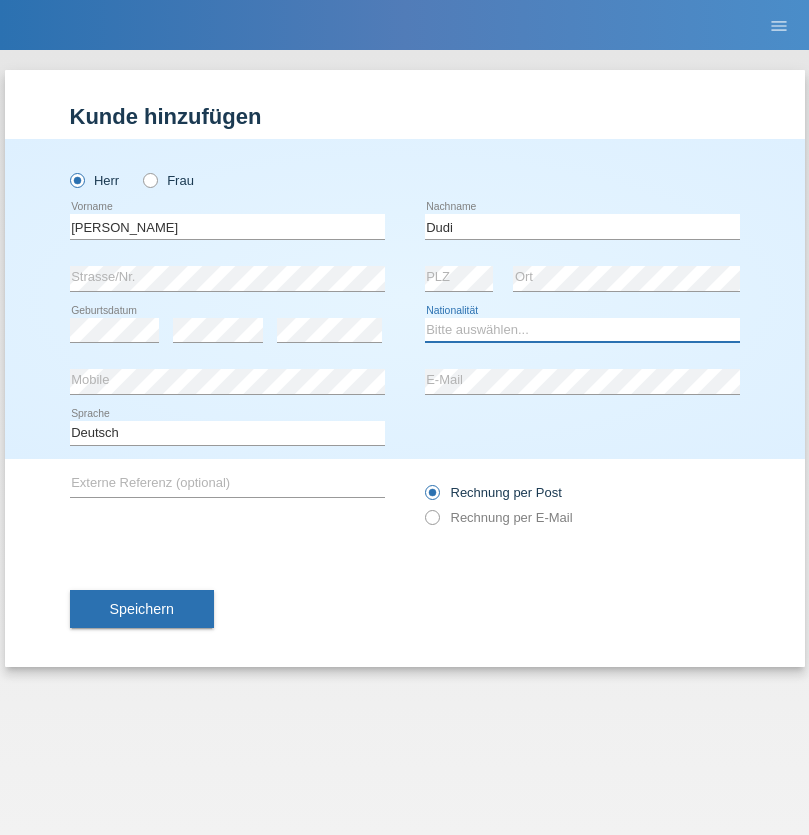select on "SK" 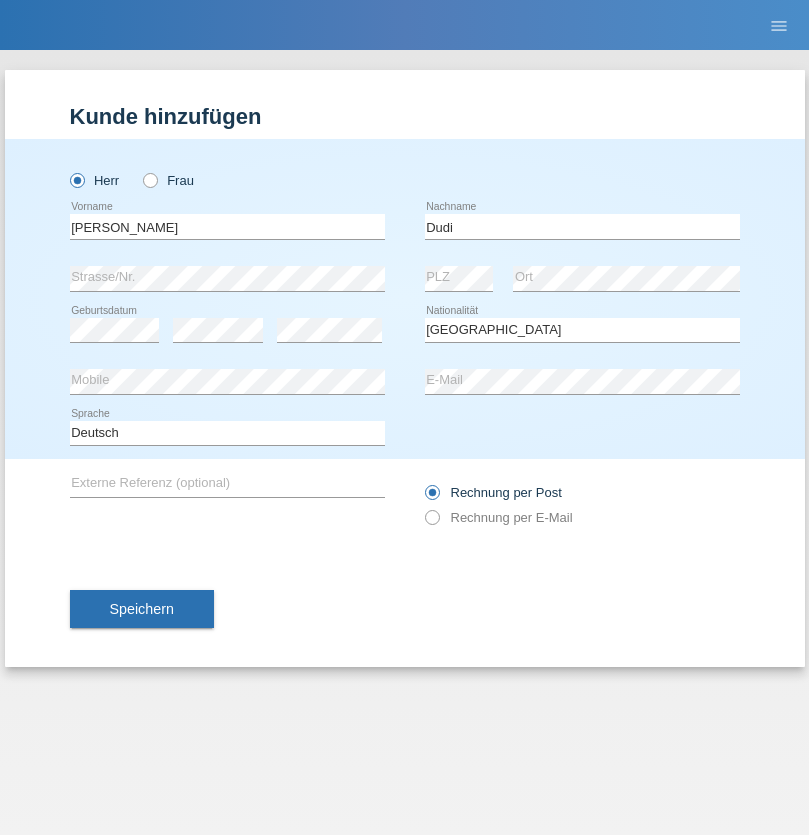 select on "C" 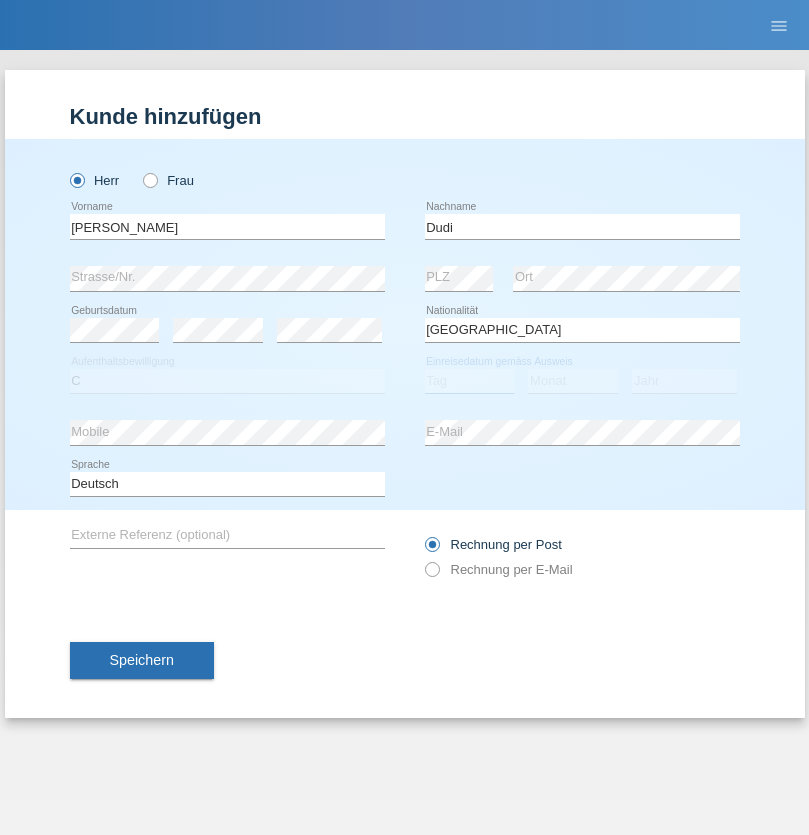 select on "25" 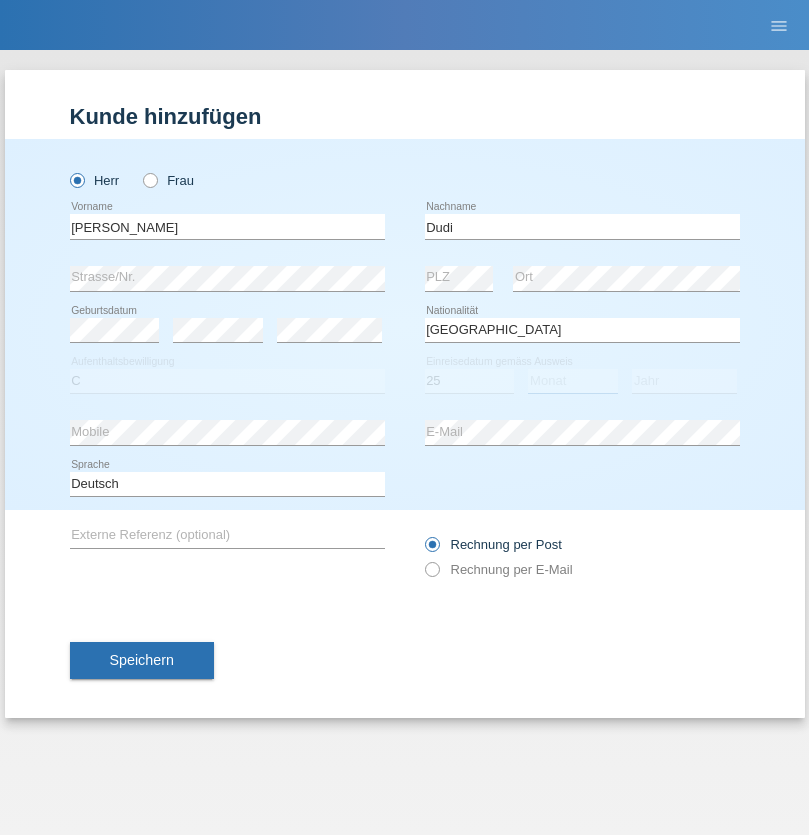 select on "05" 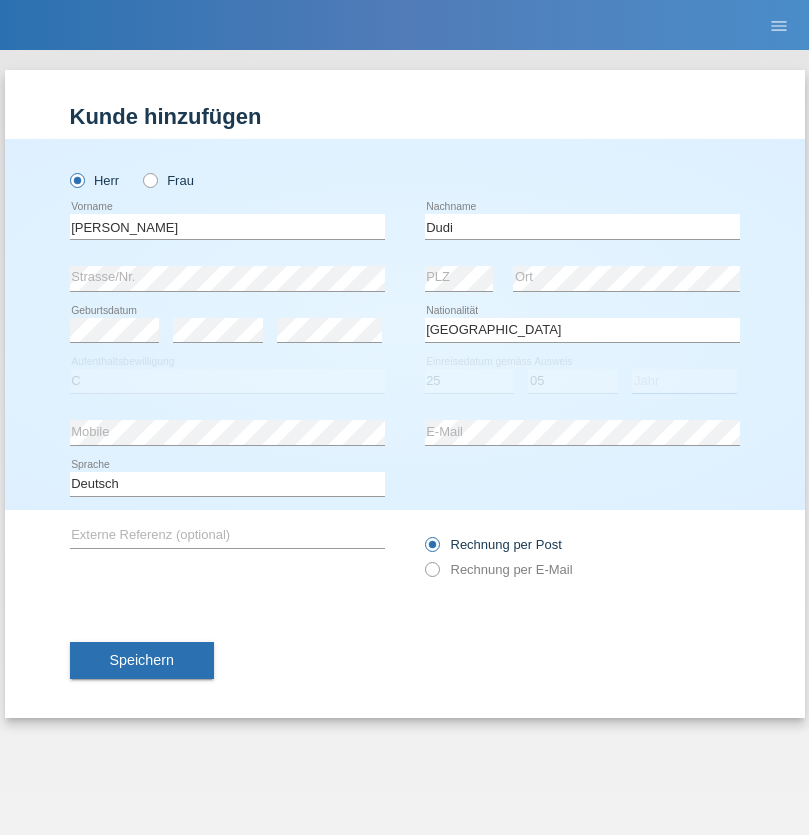 select on "2021" 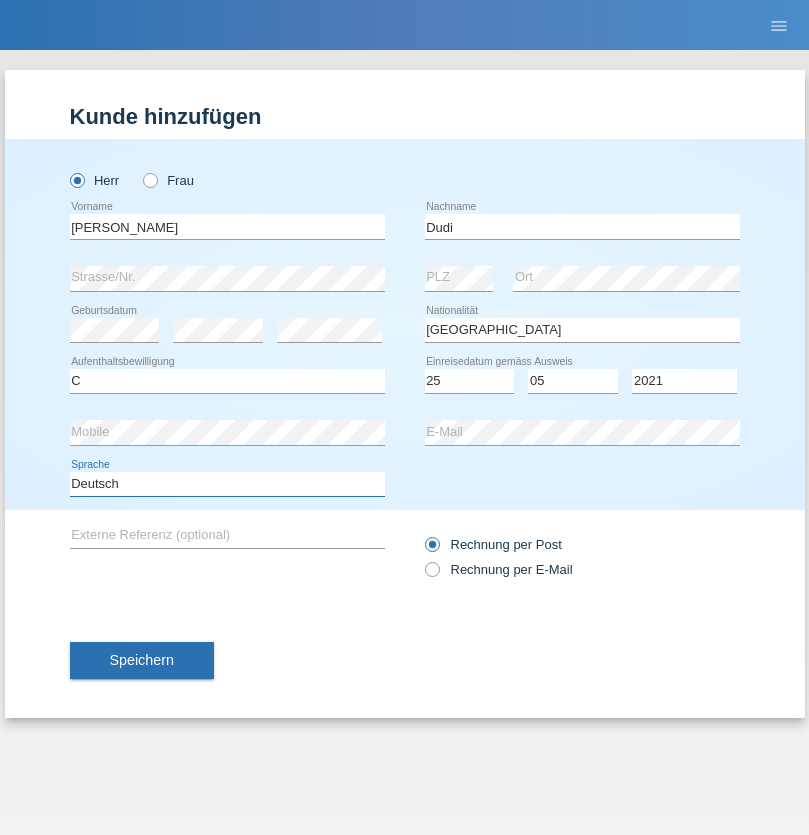 select on "en" 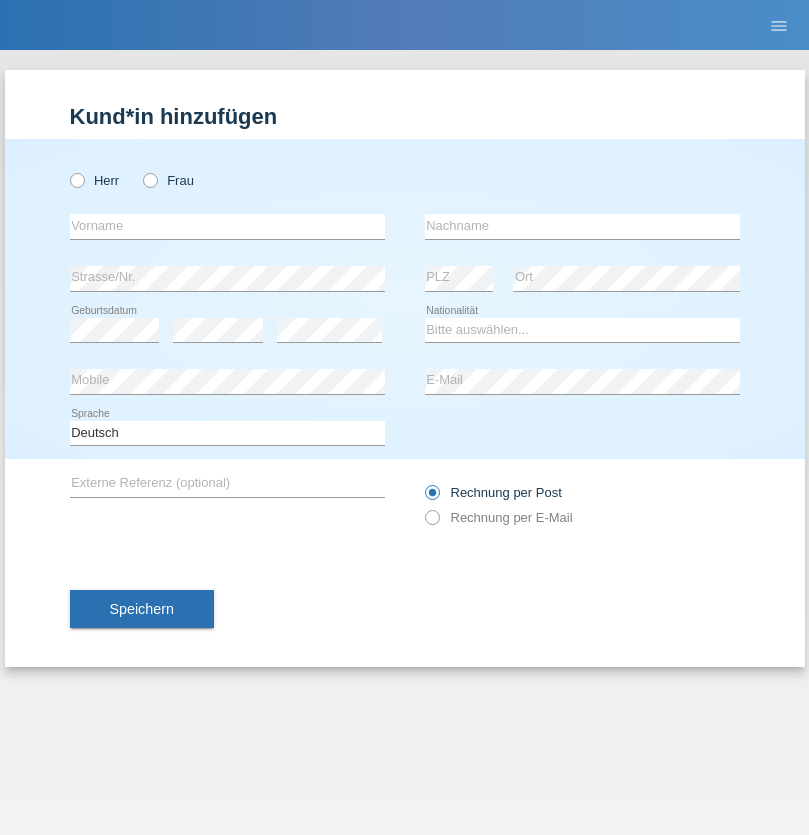 scroll, scrollTop: 0, scrollLeft: 0, axis: both 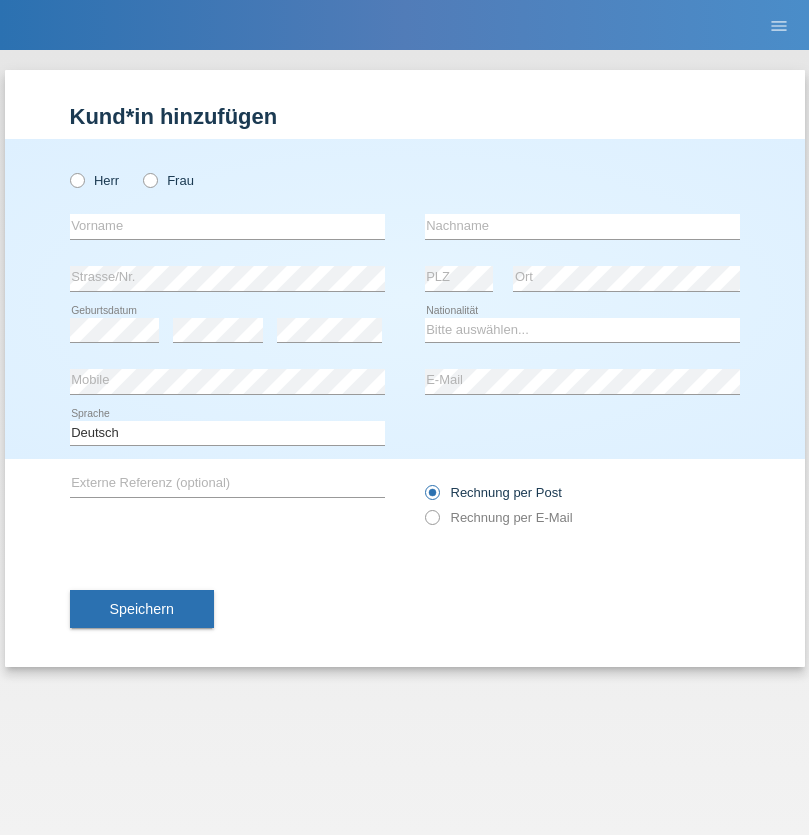 radio on "true" 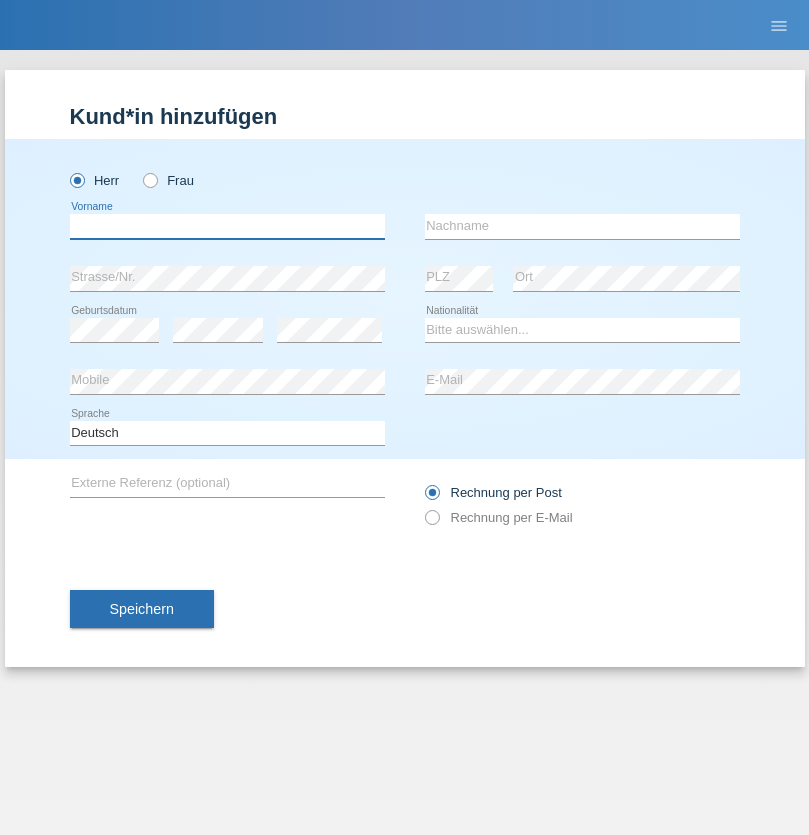 click at bounding box center (227, 226) 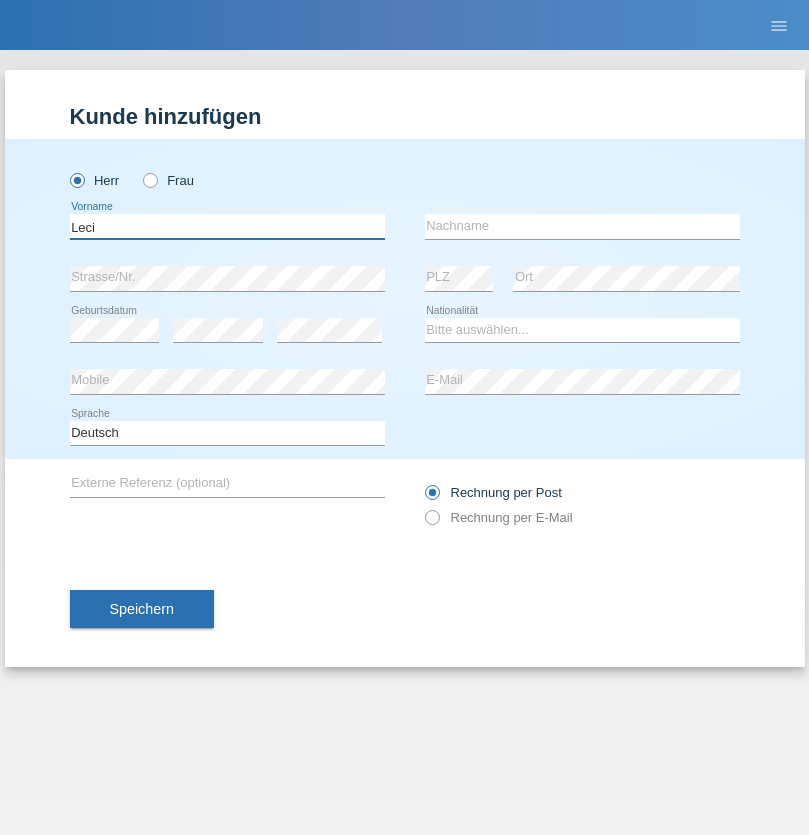 type on "Leci" 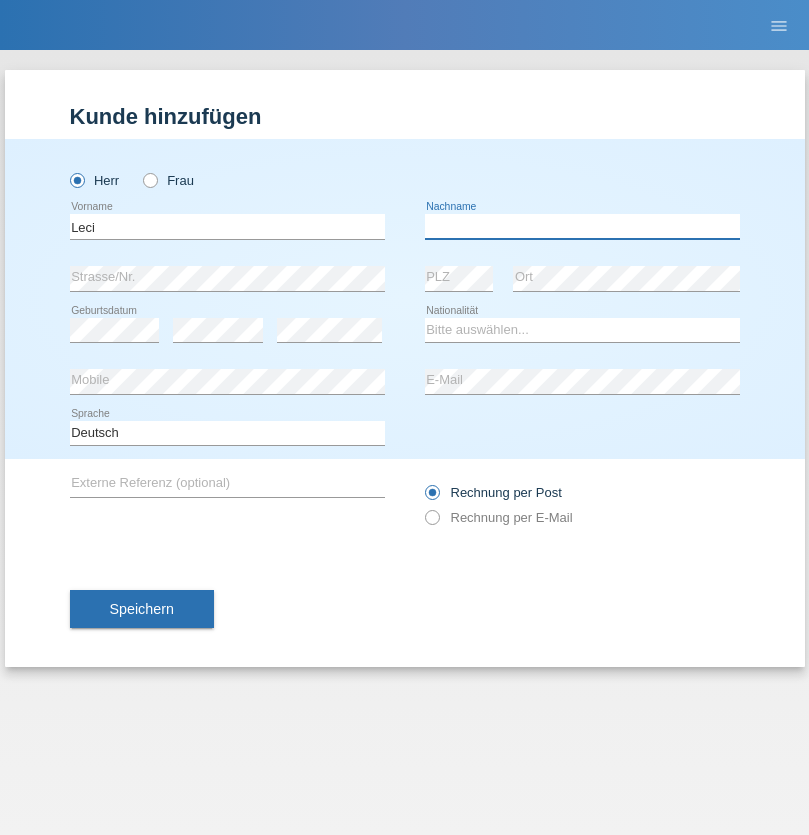 click at bounding box center [582, 226] 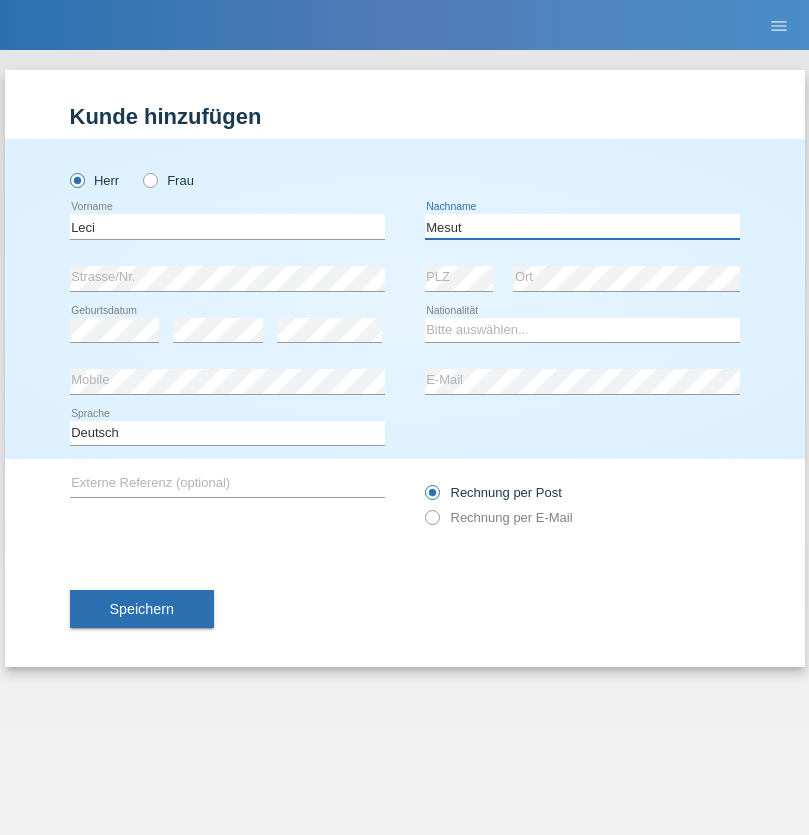type on "Mesut" 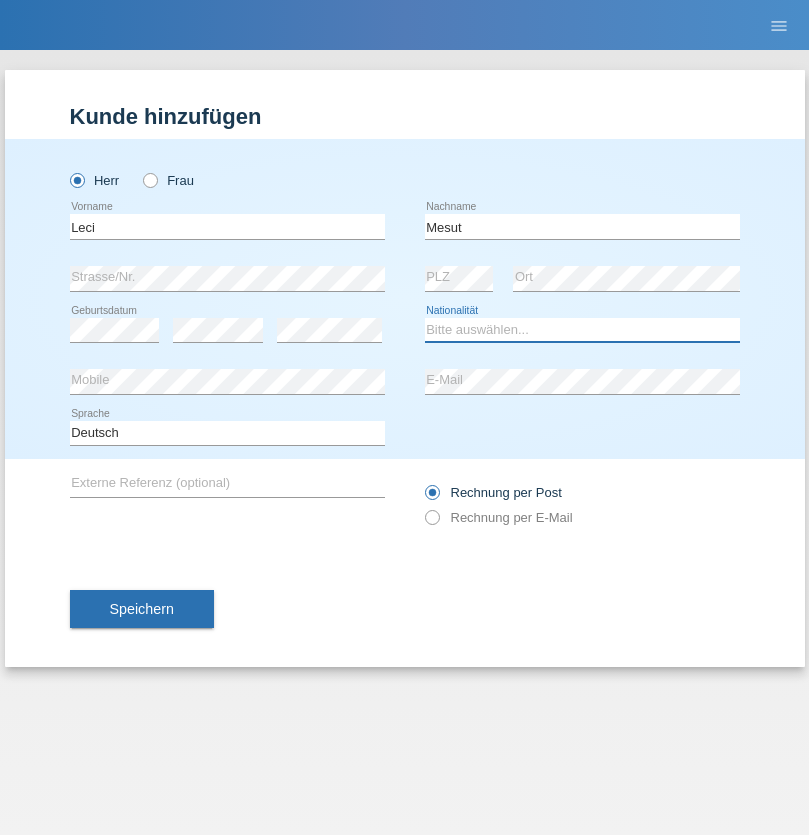 select on "XK" 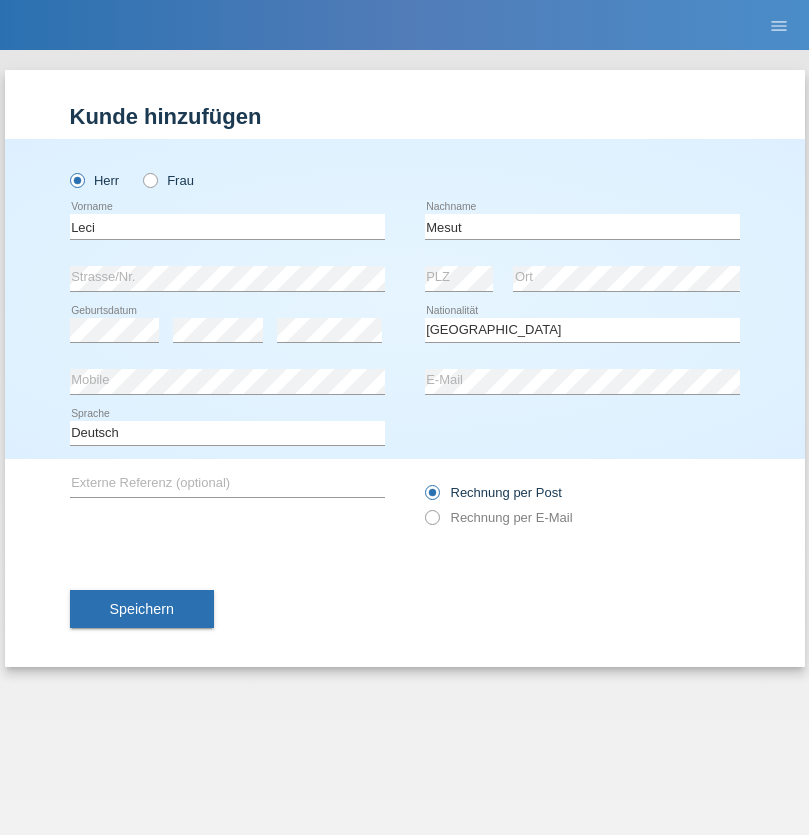 select on "C" 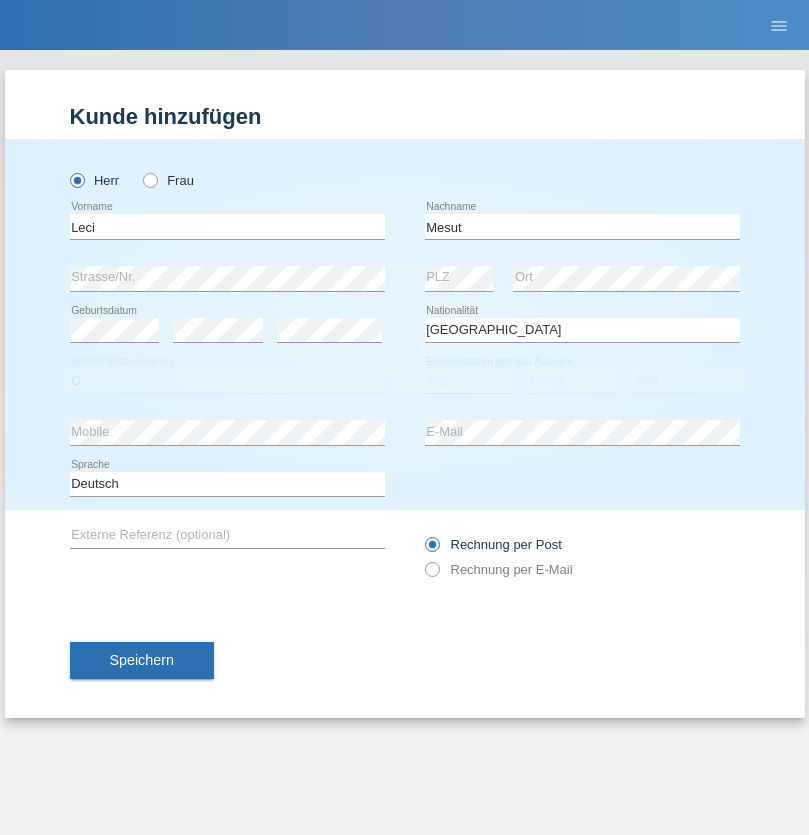 select on "13" 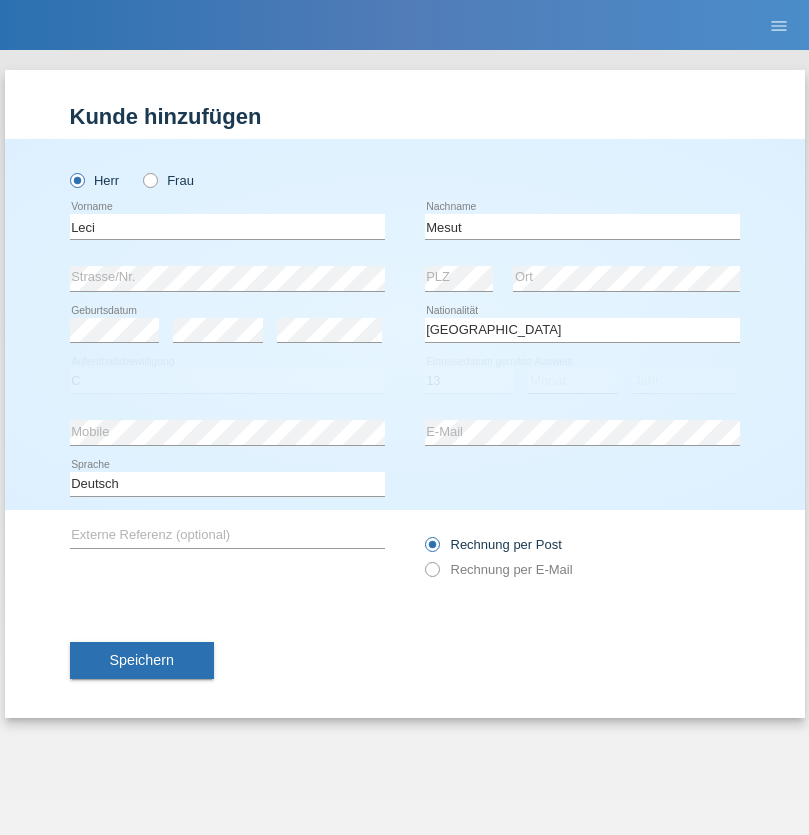 select on "07" 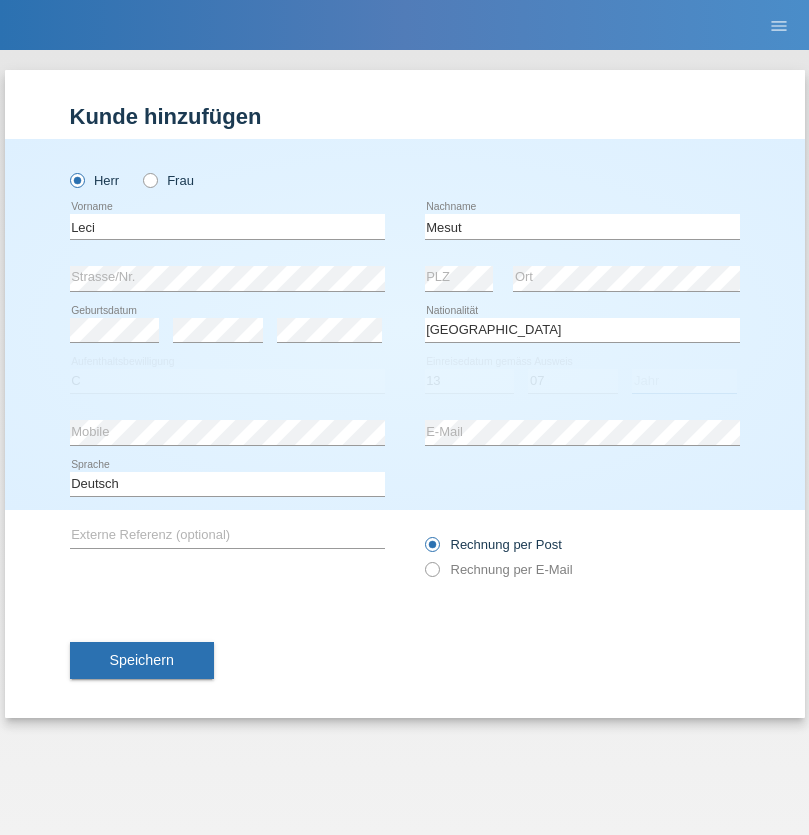 select on "2021" 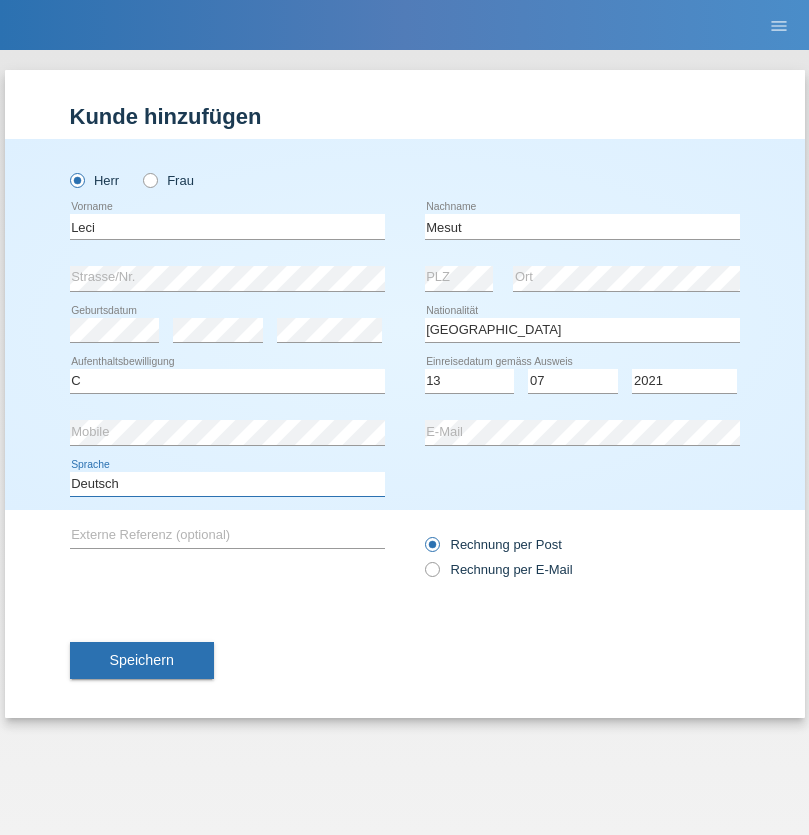 select on "en" 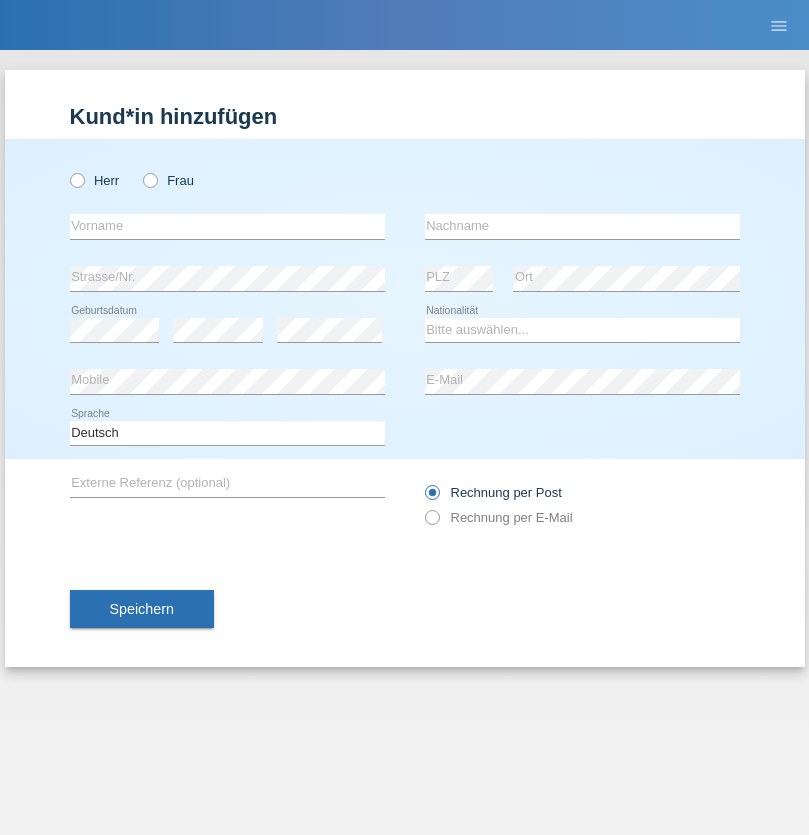 scroll, scrollTop: 0, scrollLeft: 0, axis: both 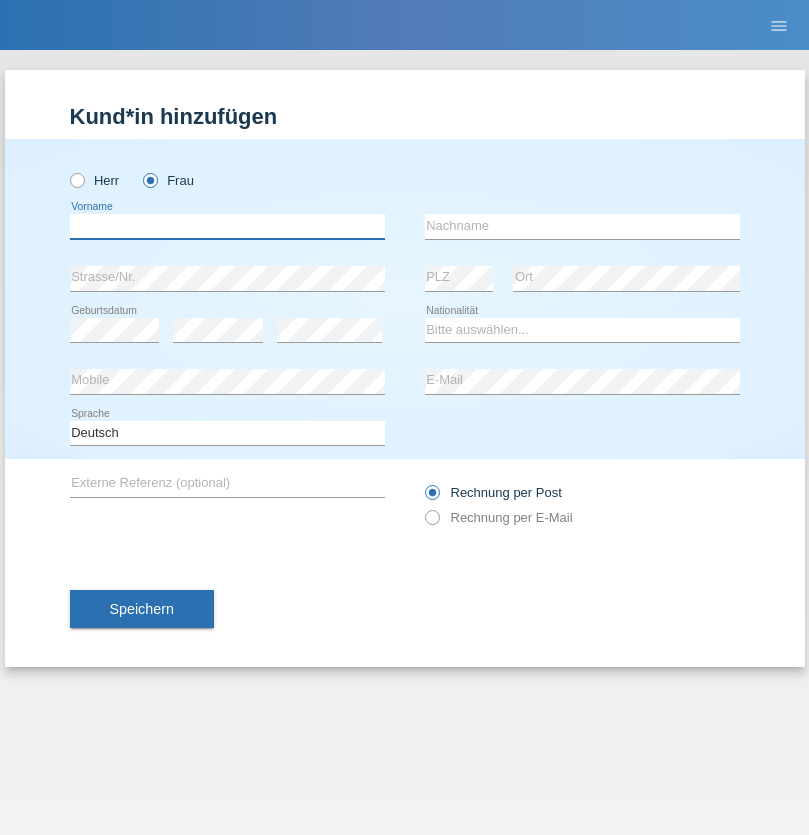 click at bounding box center (227, 226) 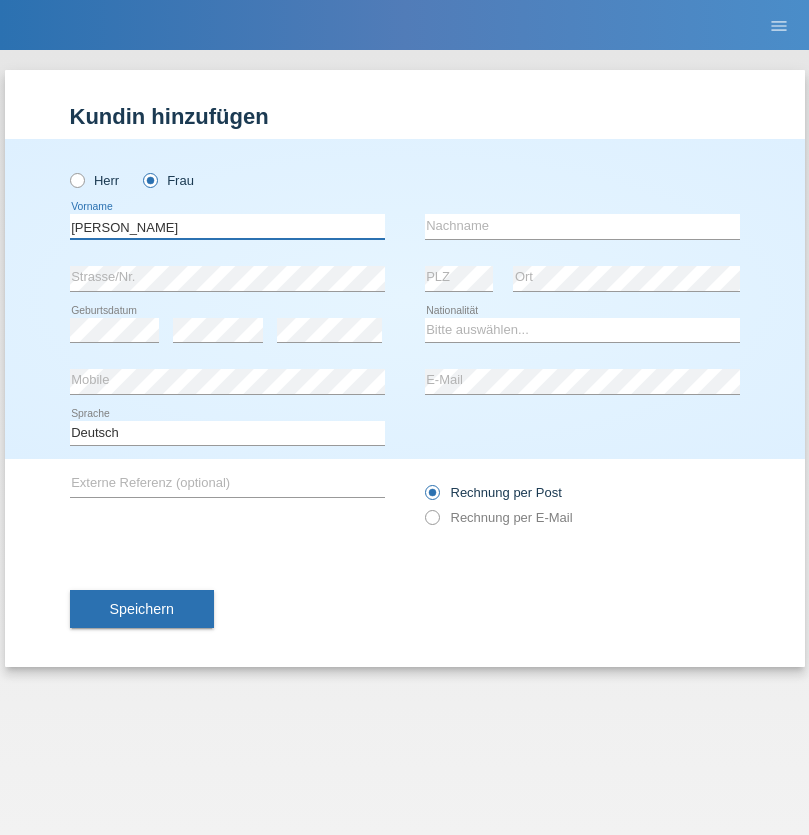 type on "[PERSON_NAME]" 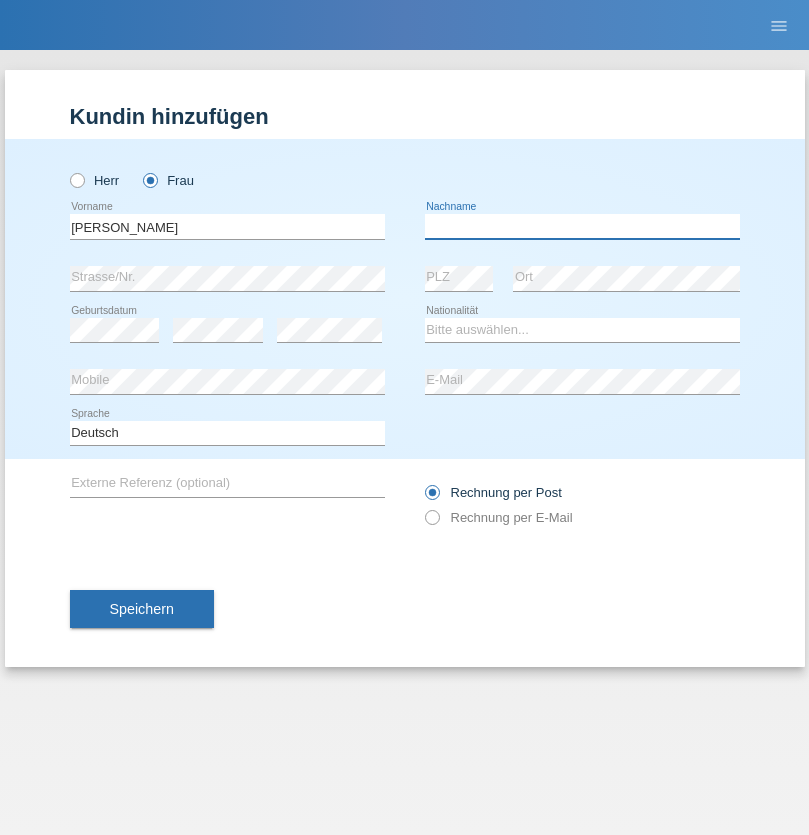 click at bounding box center [582, 226] 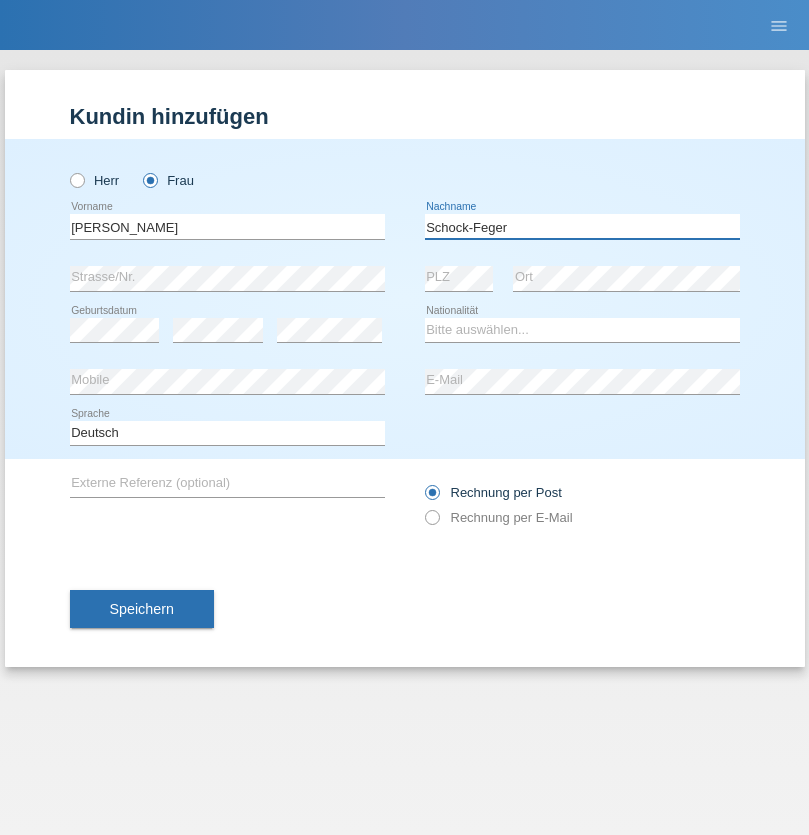 type on "Schock-Feger" 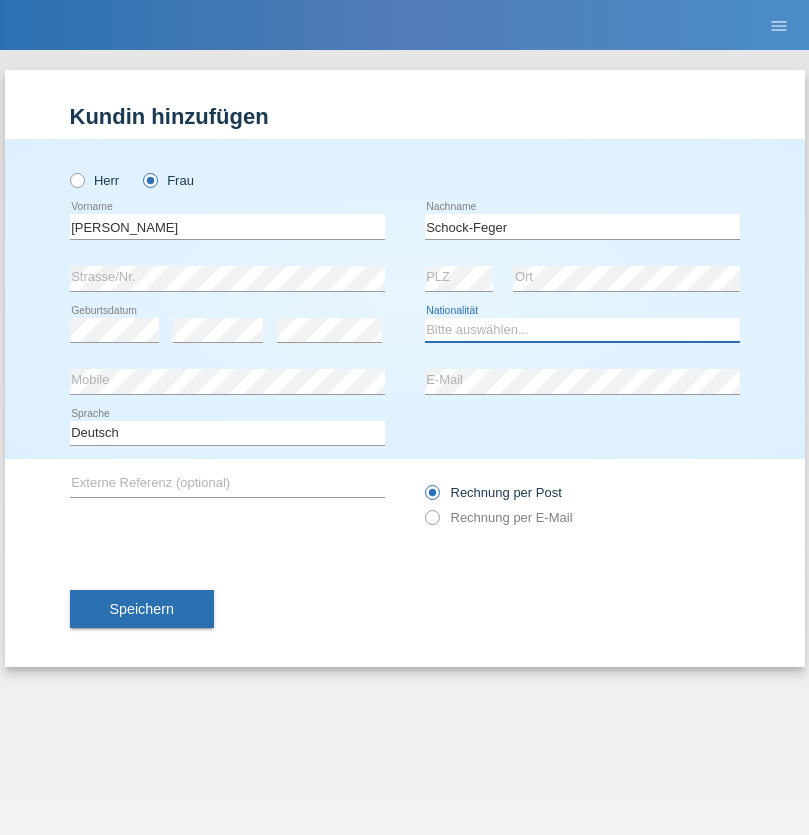 select on "CH" 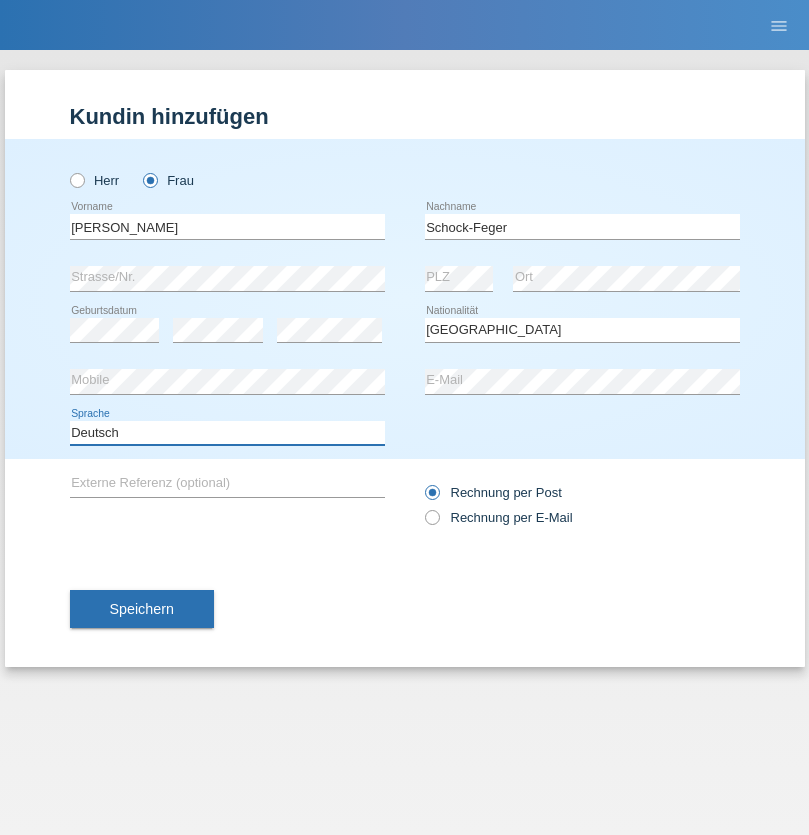 select on "en" 